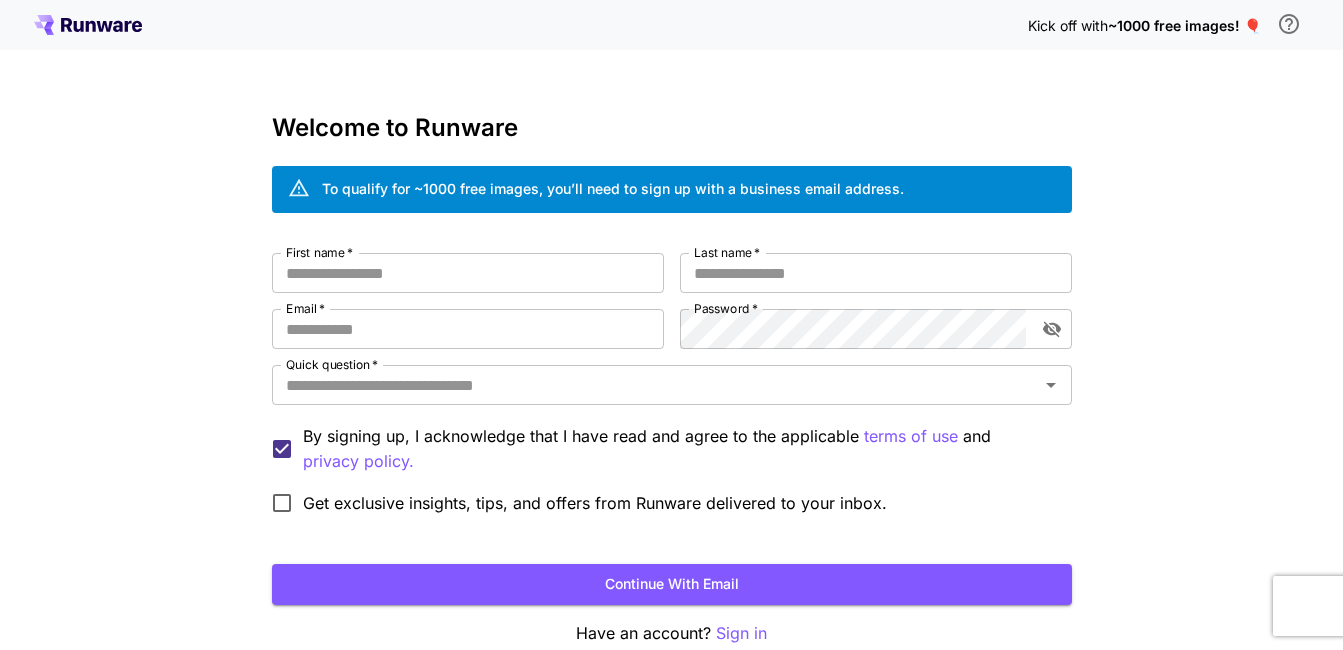 scroll, scrollTop: 0, scrollLeft: 0, axis: both 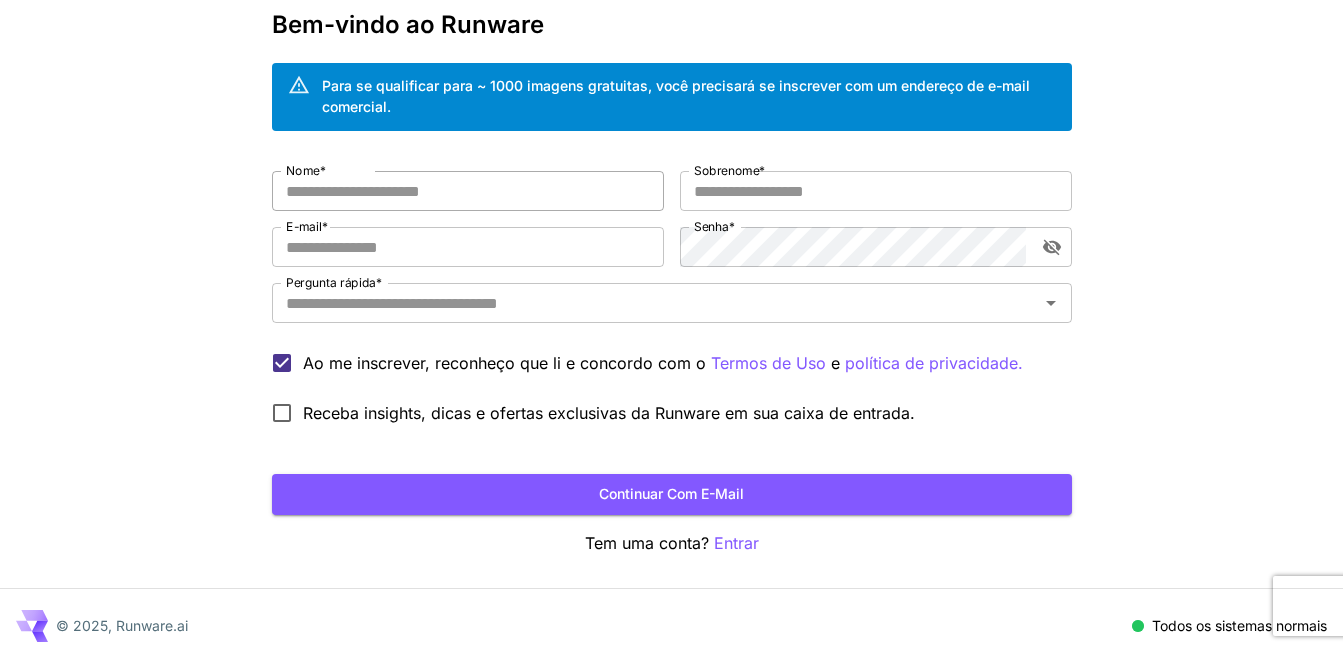 click on "Nome  *" at bounding box center [468, 191] 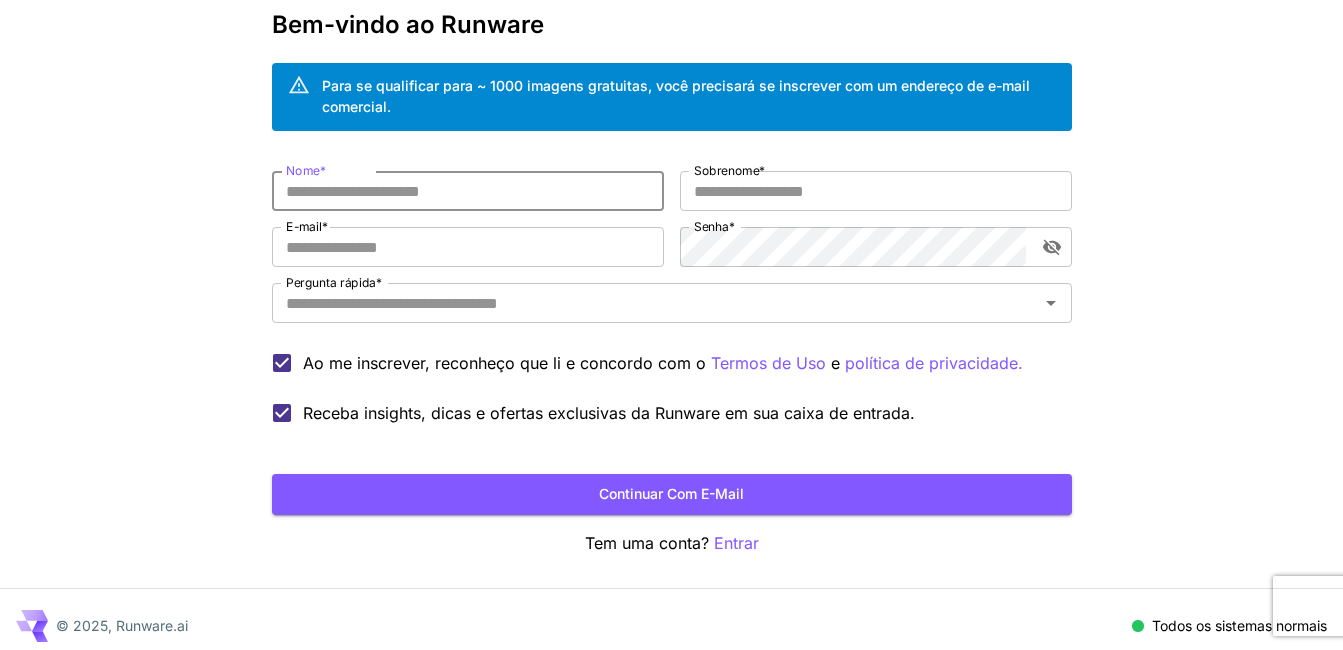 click on "Nome  *" at bounding box center [468, 191] 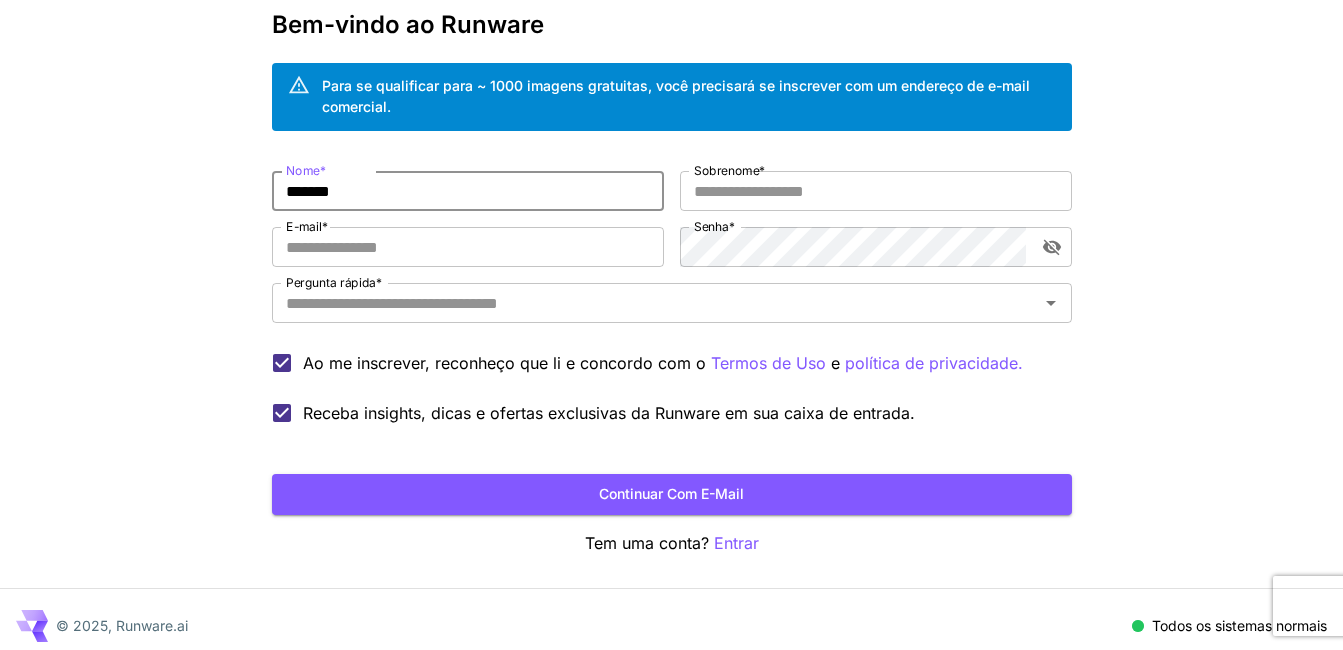 type on "*******" 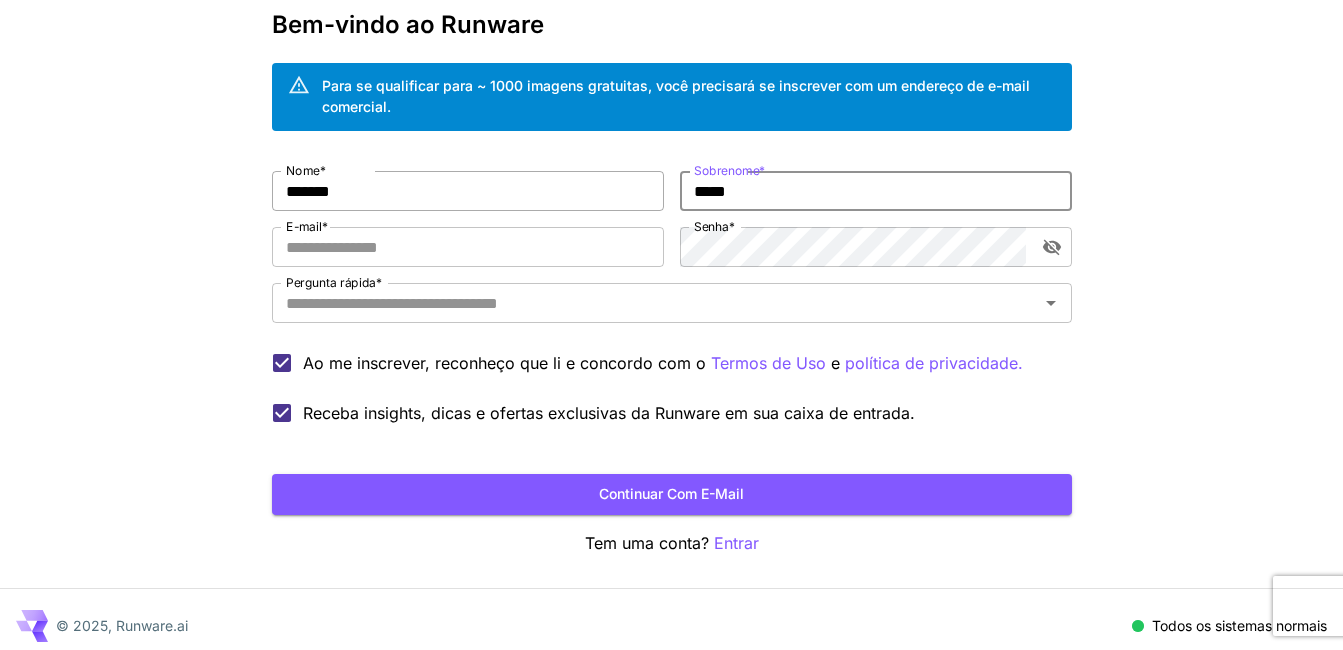 type on "*****" 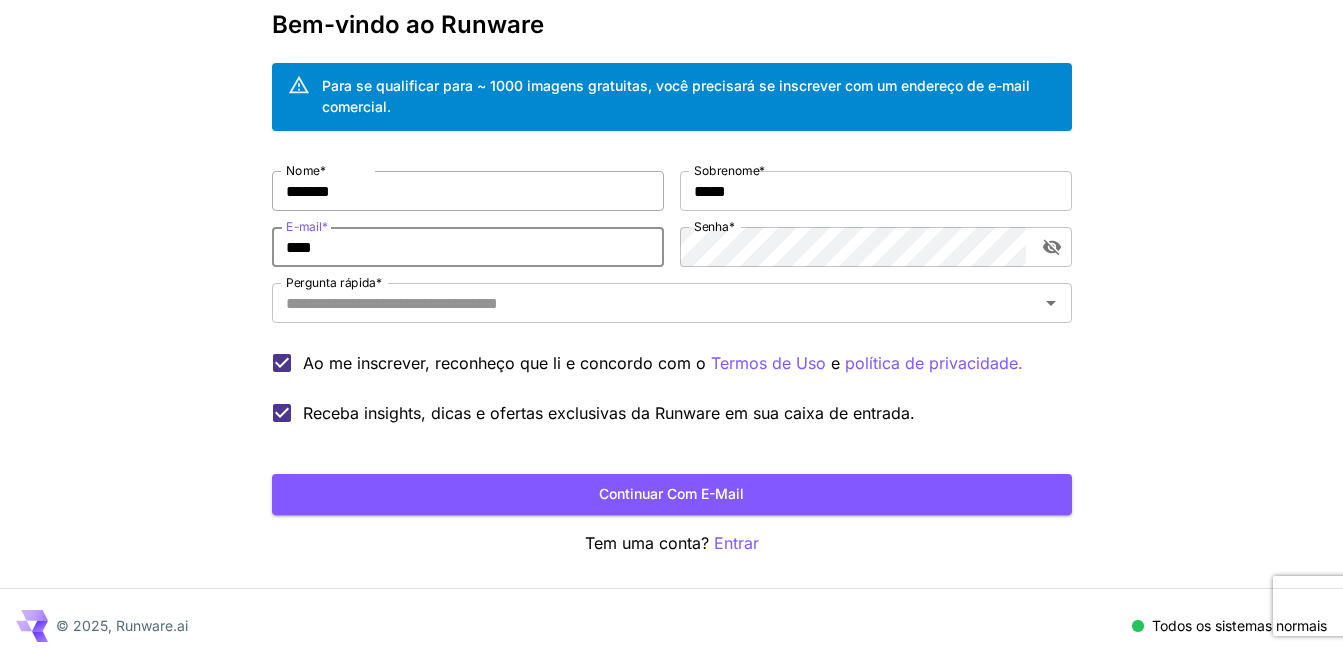 click on "Continuar com e-mail" at bounding box center [672, 494] 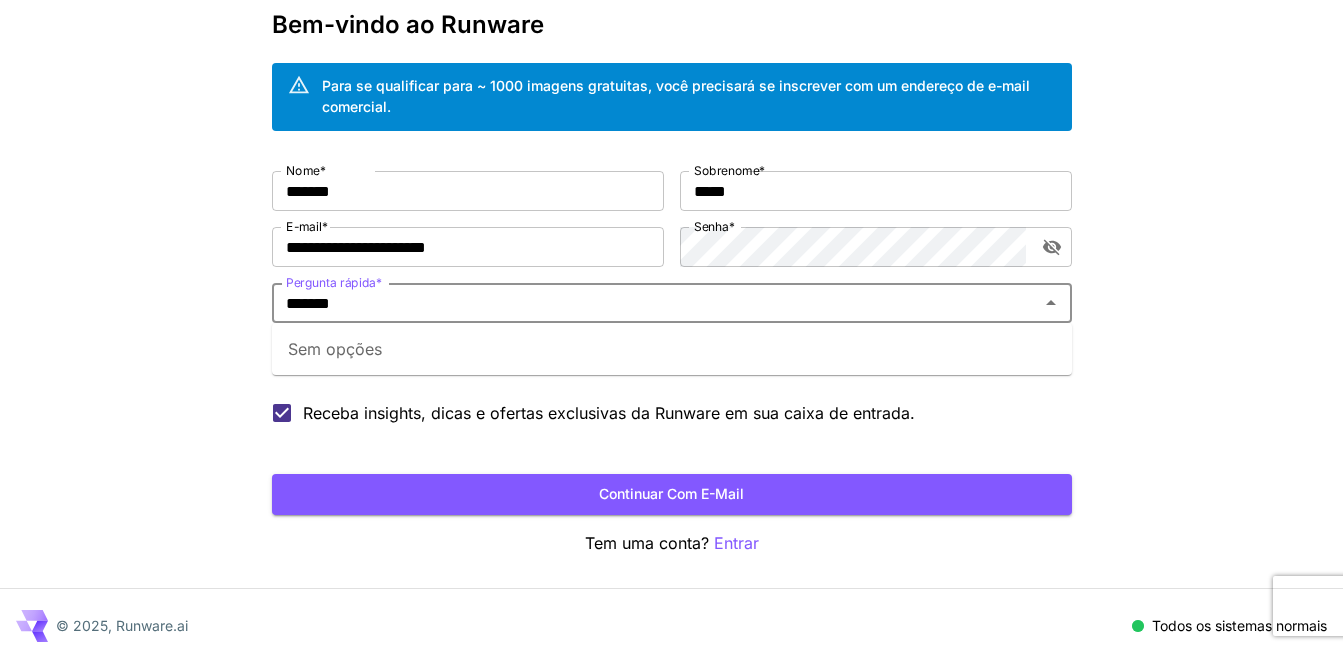 type on "*******" 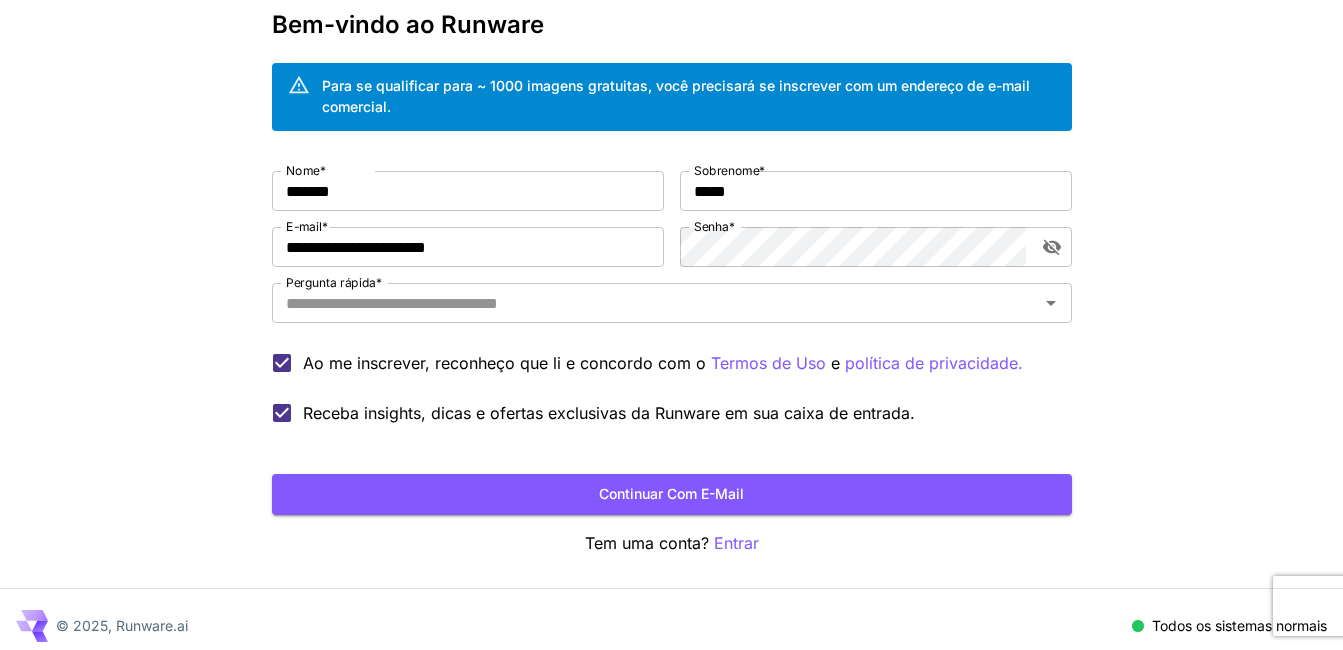 click on "Kick off with  ~1000 free images! 🎈 Bem-vindo ao Runware Para se qualificar para ~ 1000 imagens gratuitas, você precisará se inscrever com um endereço de e-mail comercial. Nome  * [NAME] Nome próprio   * [NAME] Sobrenome  * [NAME] Apelido   * [NAME] E-mail  * [EMAIL] Email   * [EMAIL] Senha  * [PASSWORD] Senha   * [PASSWORD] Pergunta rápida  * [QUESTION] Pergunta rápida   * Ao me inscrever, reconheço que li e concordo com o   Termos de Uso     e   política de privacidade.   Receba insights, dicas e ofertas exclusivas da Runware em sua caixa de entrada. Continuar com e-mail Tem uma conta?   Entrar © 2025, Runware.ai Todos os sistemas normais" at bounding box center (671, 280) 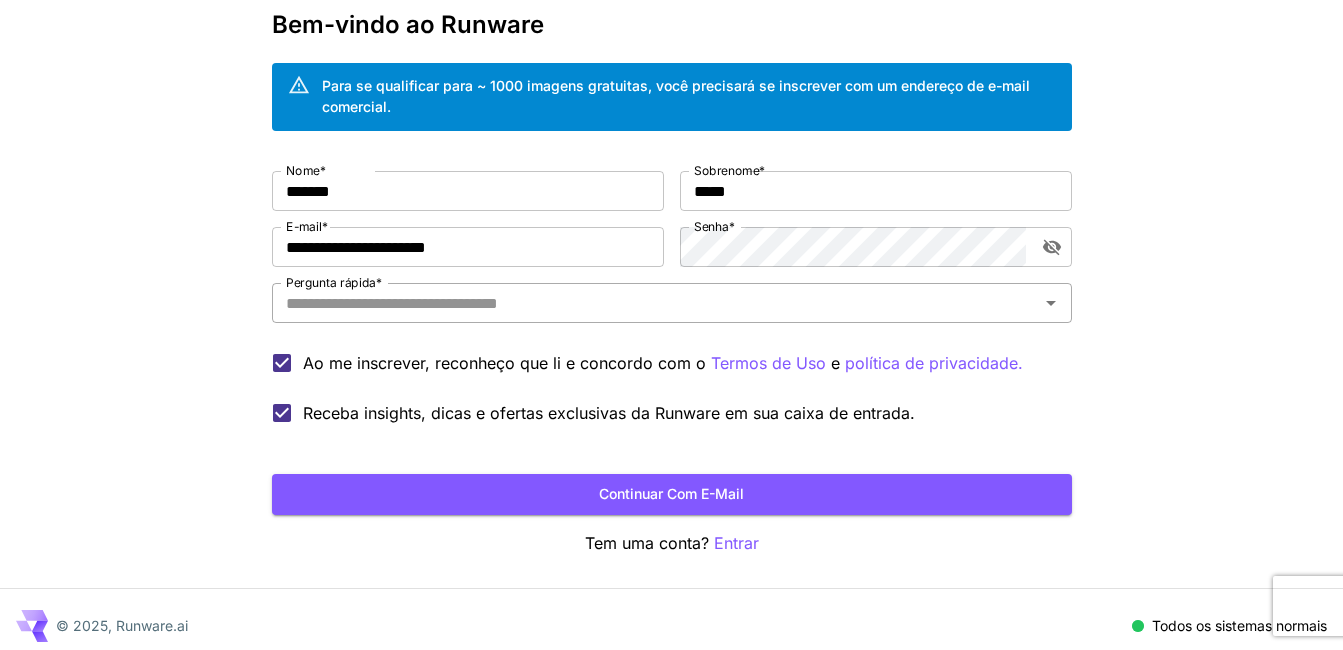click on "Pergunta rápida  *" at bounding box center [655, 303] 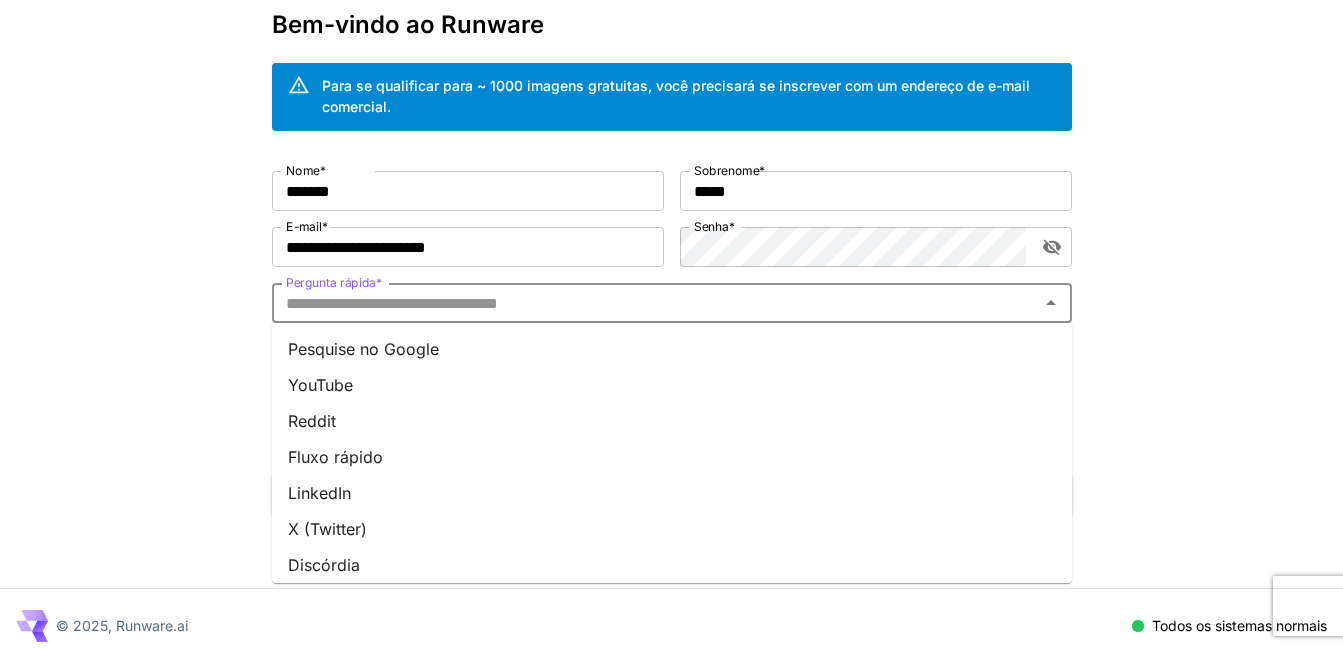 click on "Pesquise no Google" at bounding box center [672, 349] 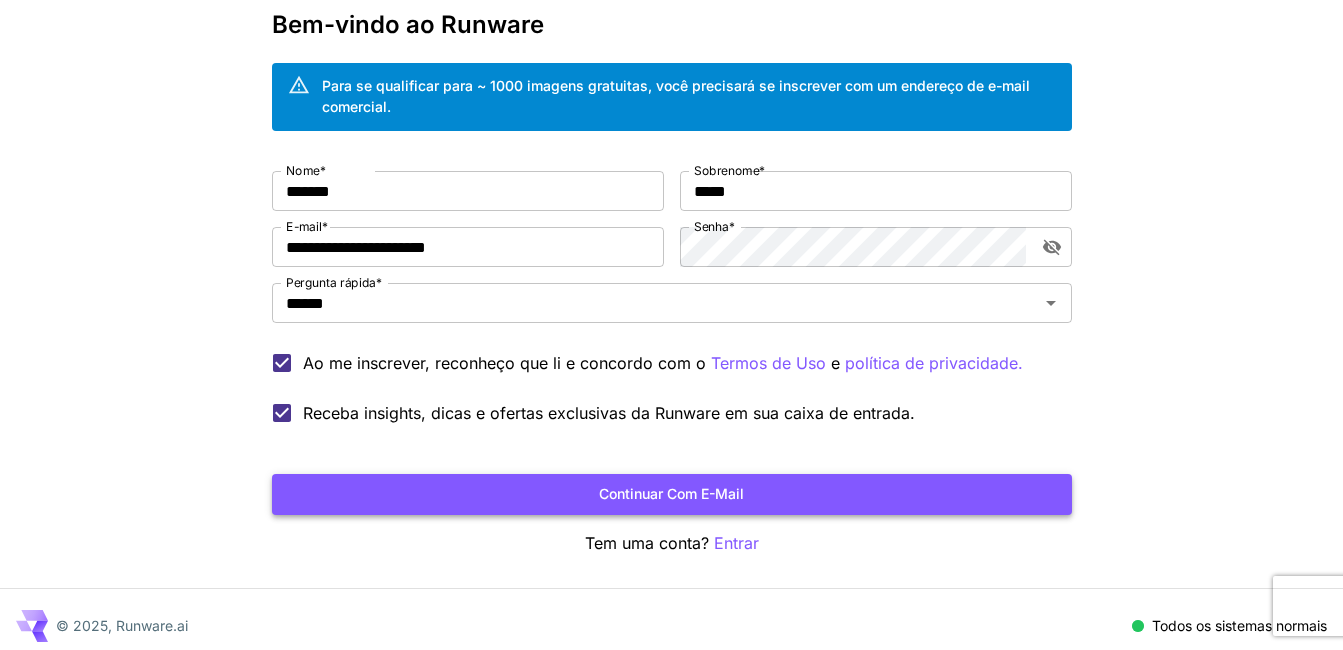 click on "Continuar com e-mail" at bounding box center (671, 494) 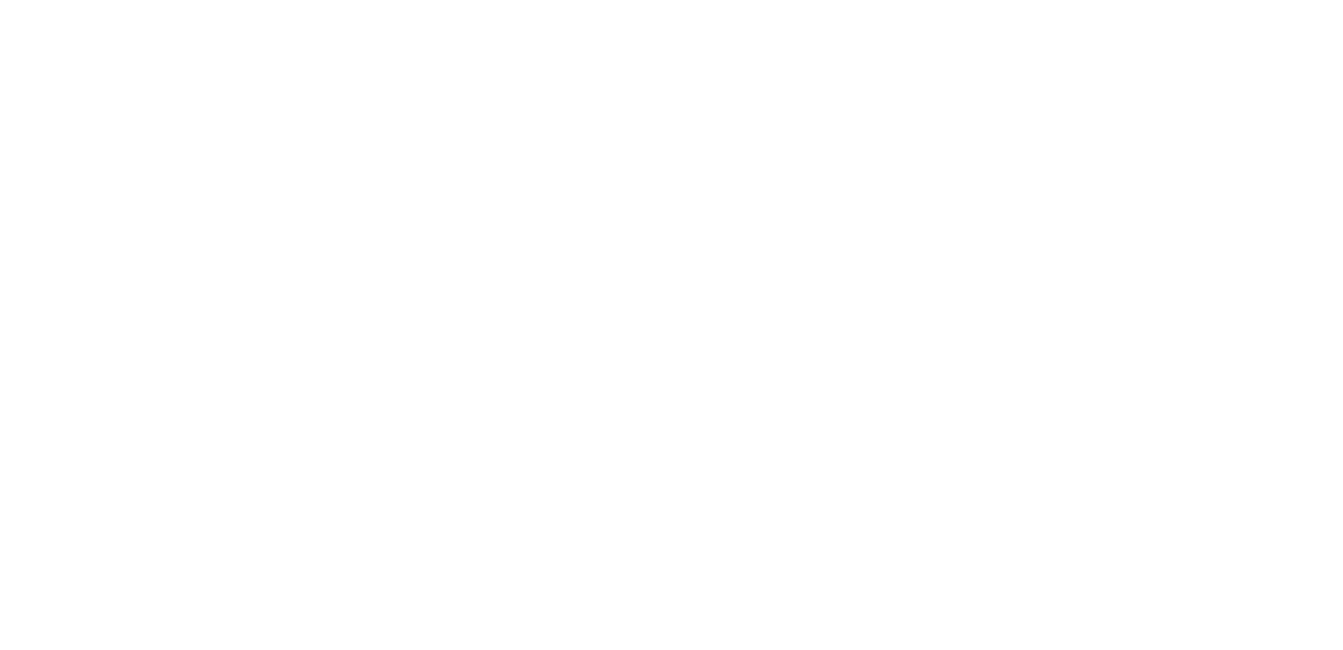 scroll, scrollTop: 0, scrollLeft: 0, axis: both 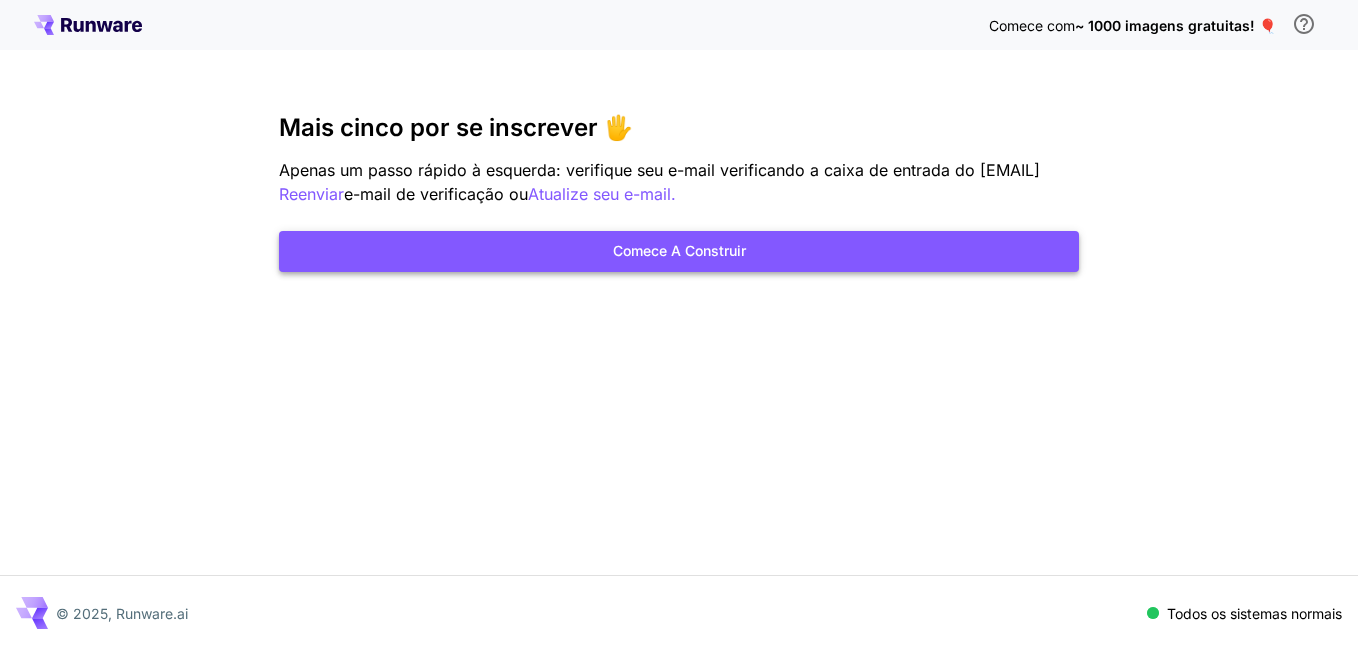 click on "Comece a construir" at bounding box center [679, 251] 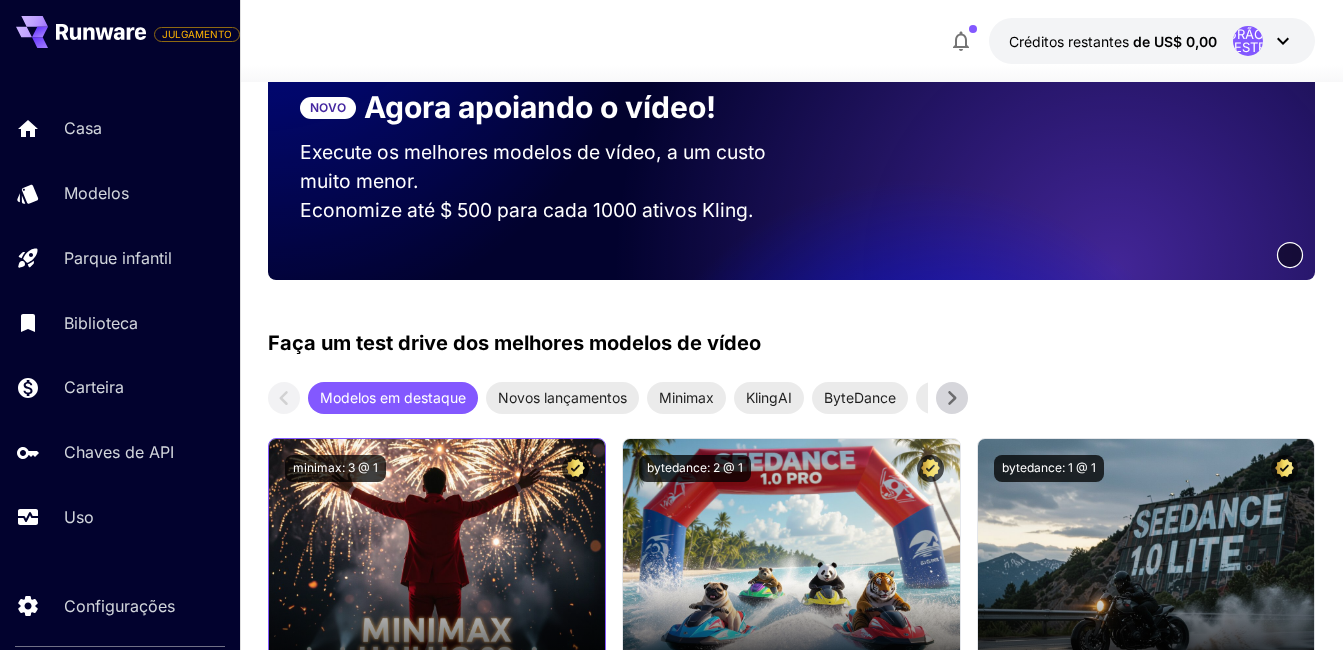 scroll, scrollTop: 500, scrollLeft: 0, axis: vertical 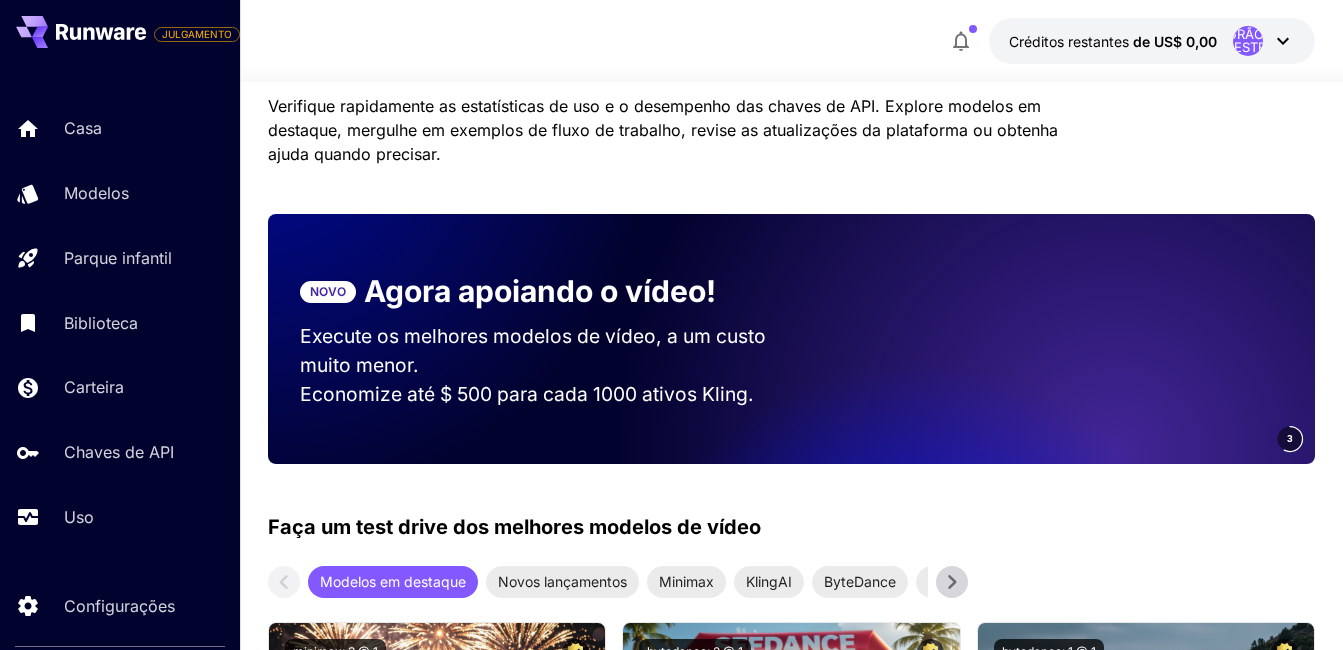 click on "NOVO Agora apoiando o vídeo!" at bounding box center (533, 291) 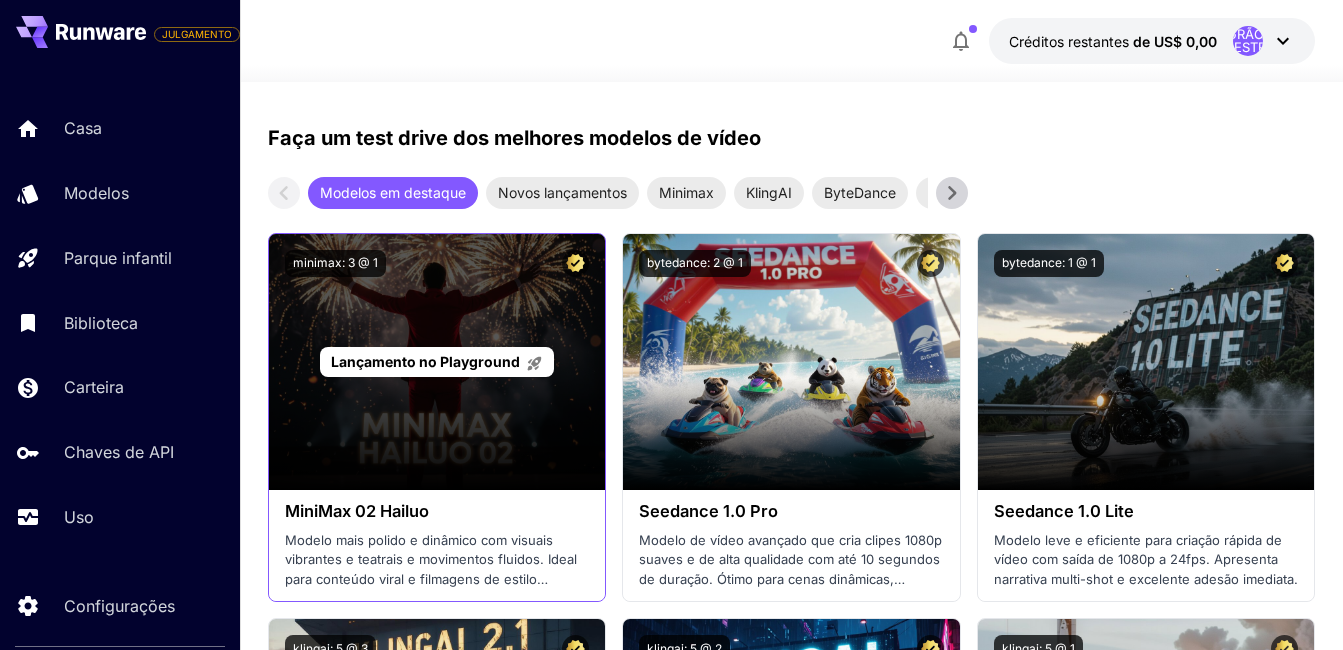 scroll, scrollTop: 700, scrollLeft: 0, axis: vertical 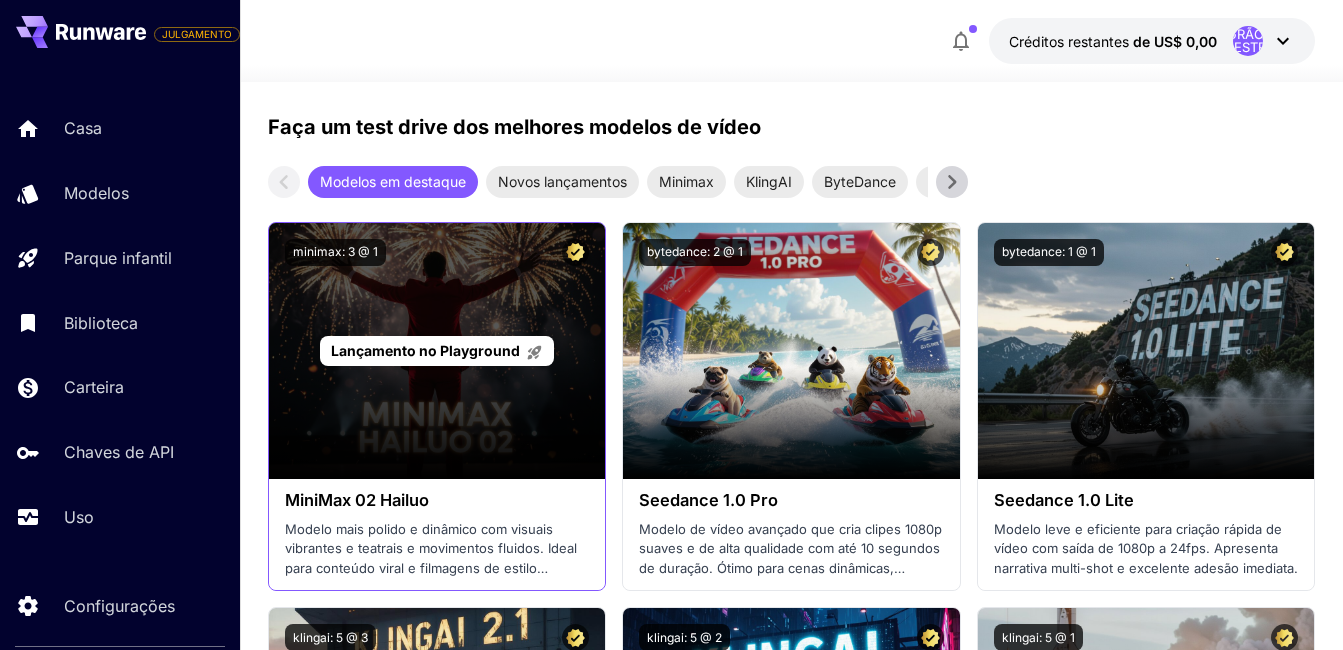 click on "Lançamento no Playground" at bounding box center (437, 351) 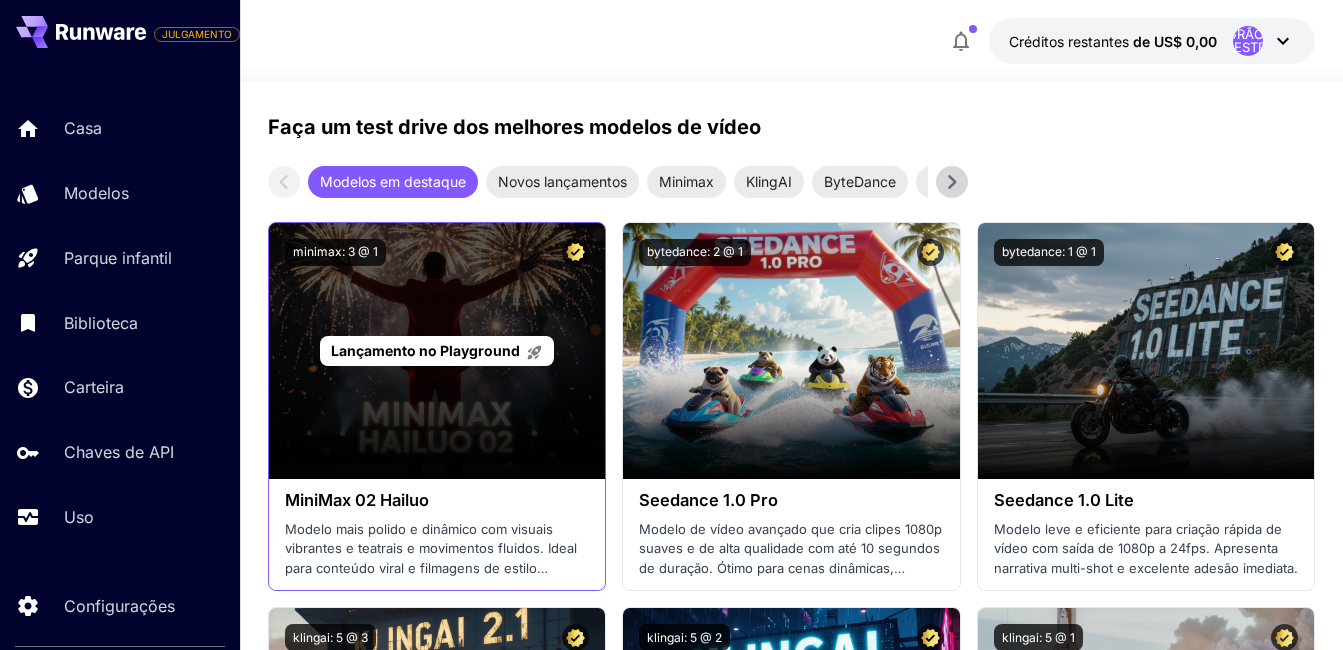 click on "Lançamento no Playground" at bounding box center (425, 350) 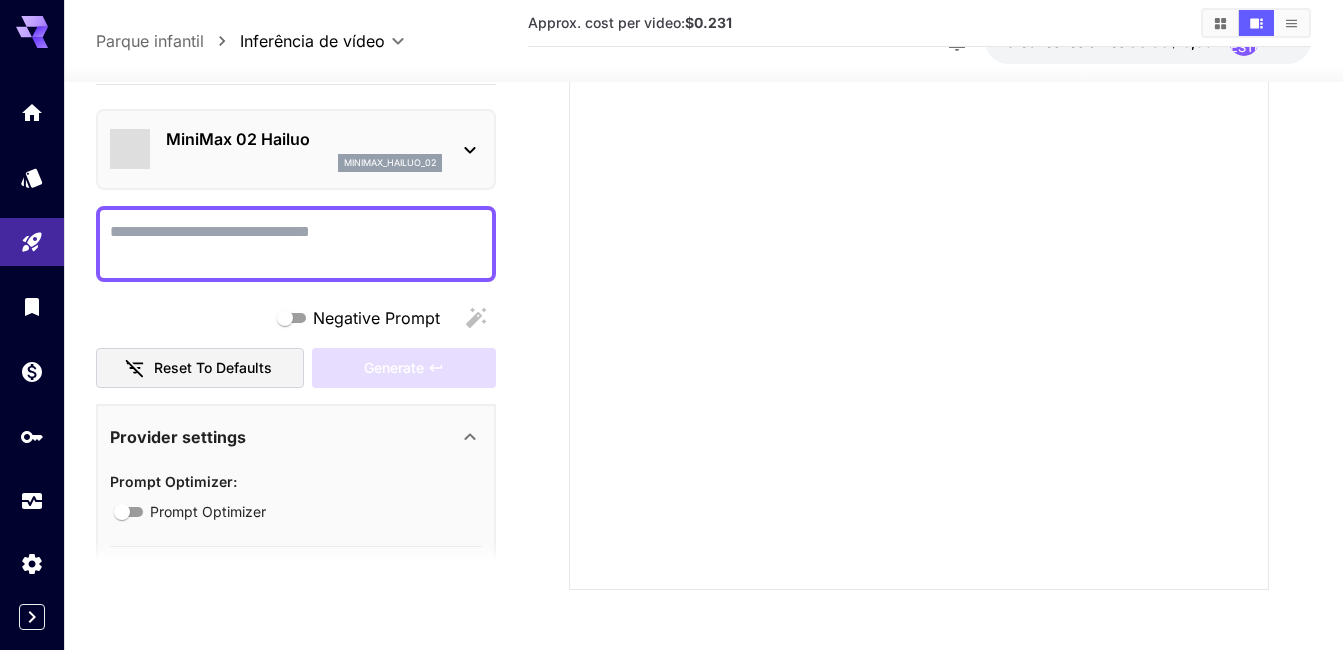 scroll, scrollTop: 0, scrollLeft: 0, axis: both 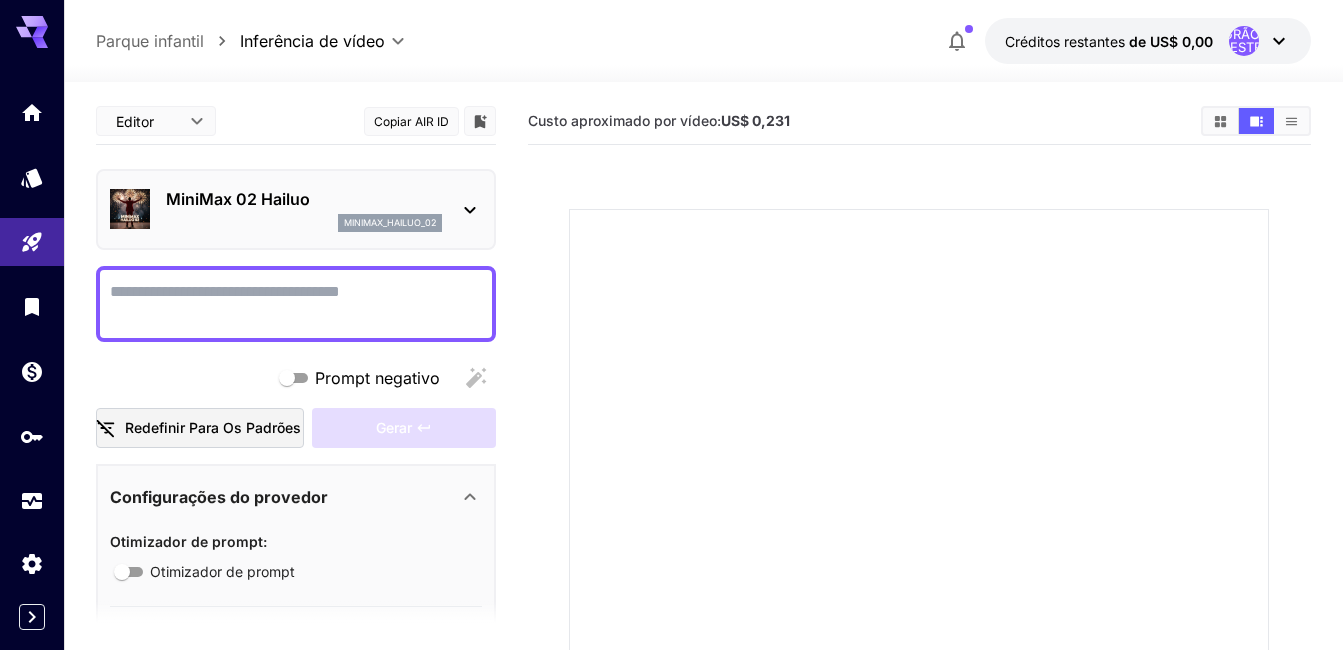 click on "Prompt negativo" at bounding box center (296, 304) 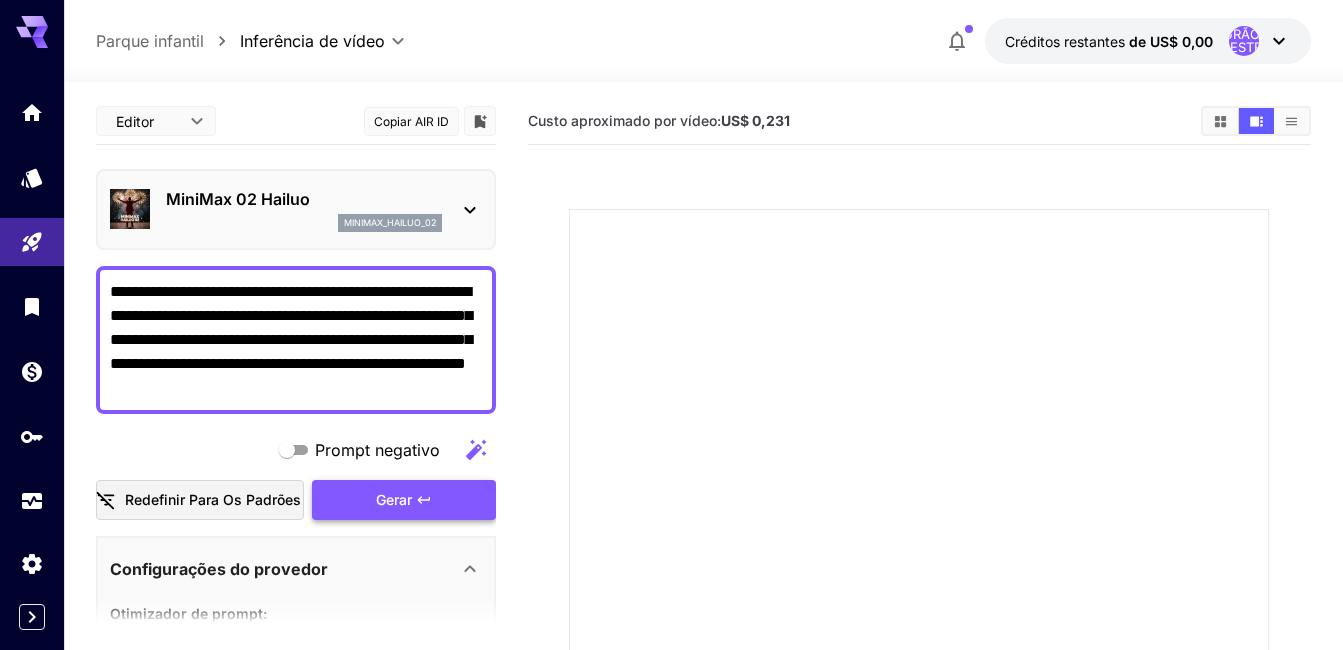 type on "**********" 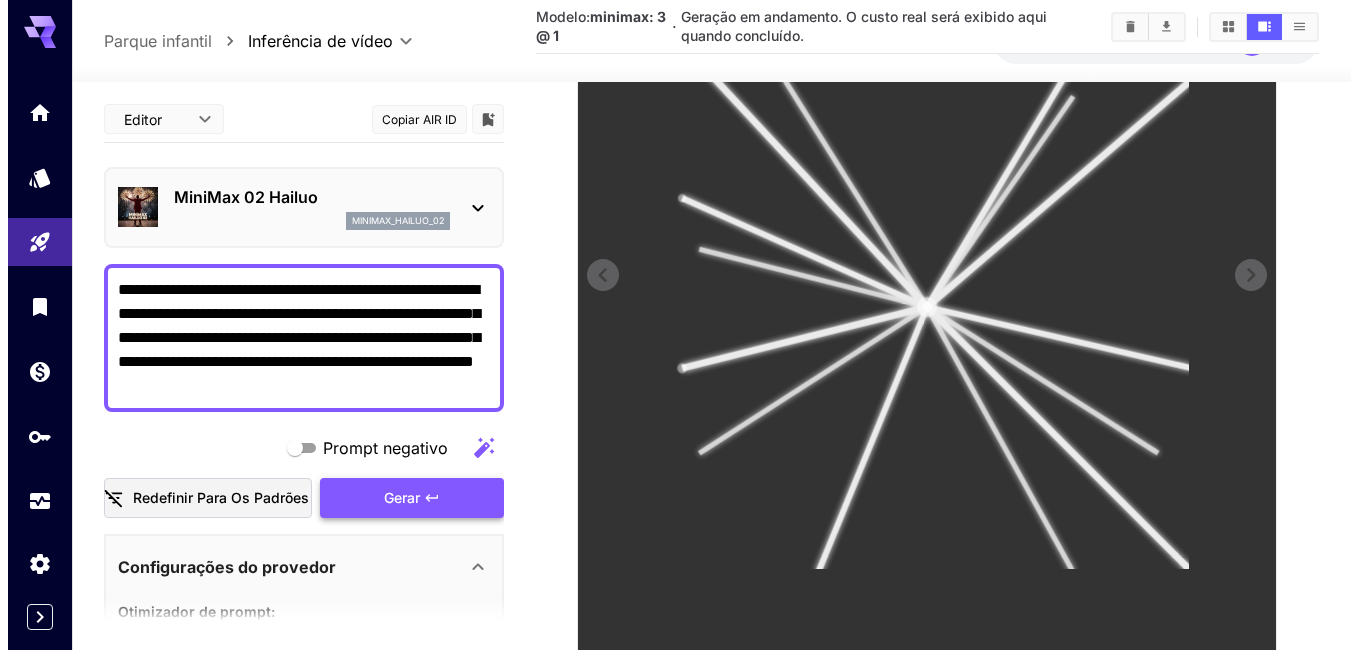 scroll, scrollTop: 462, scrollLeft: 0, axis: vertical 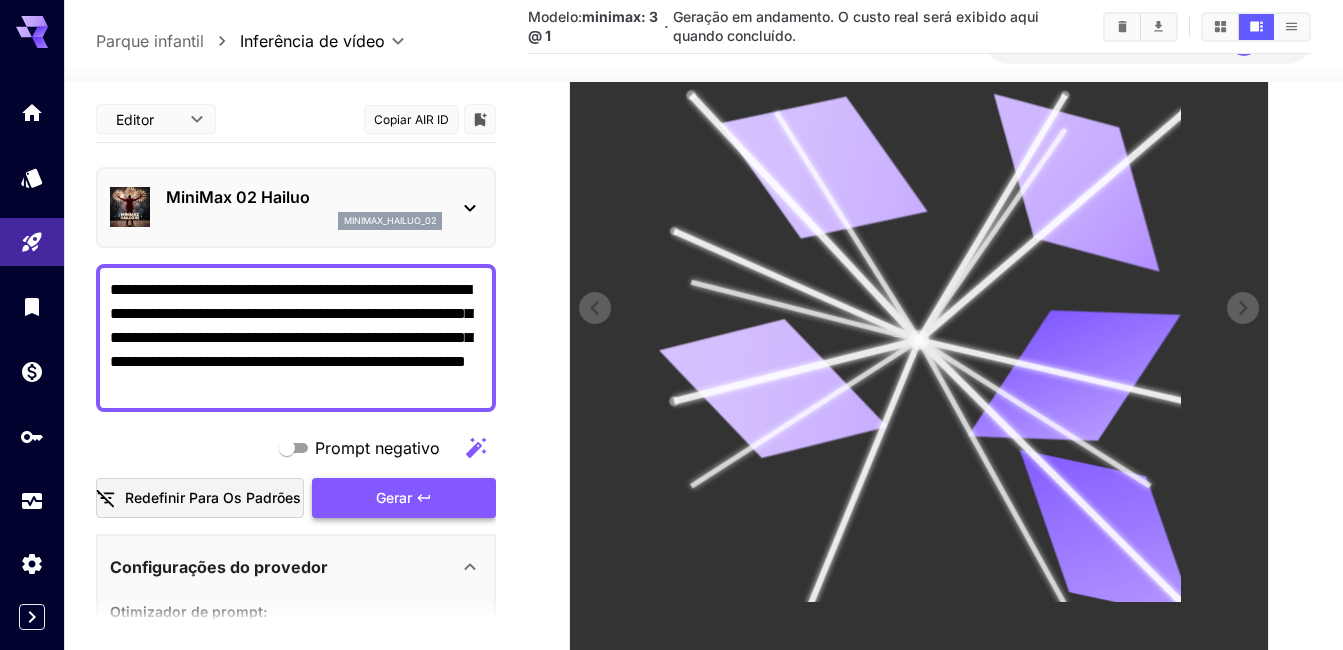 click 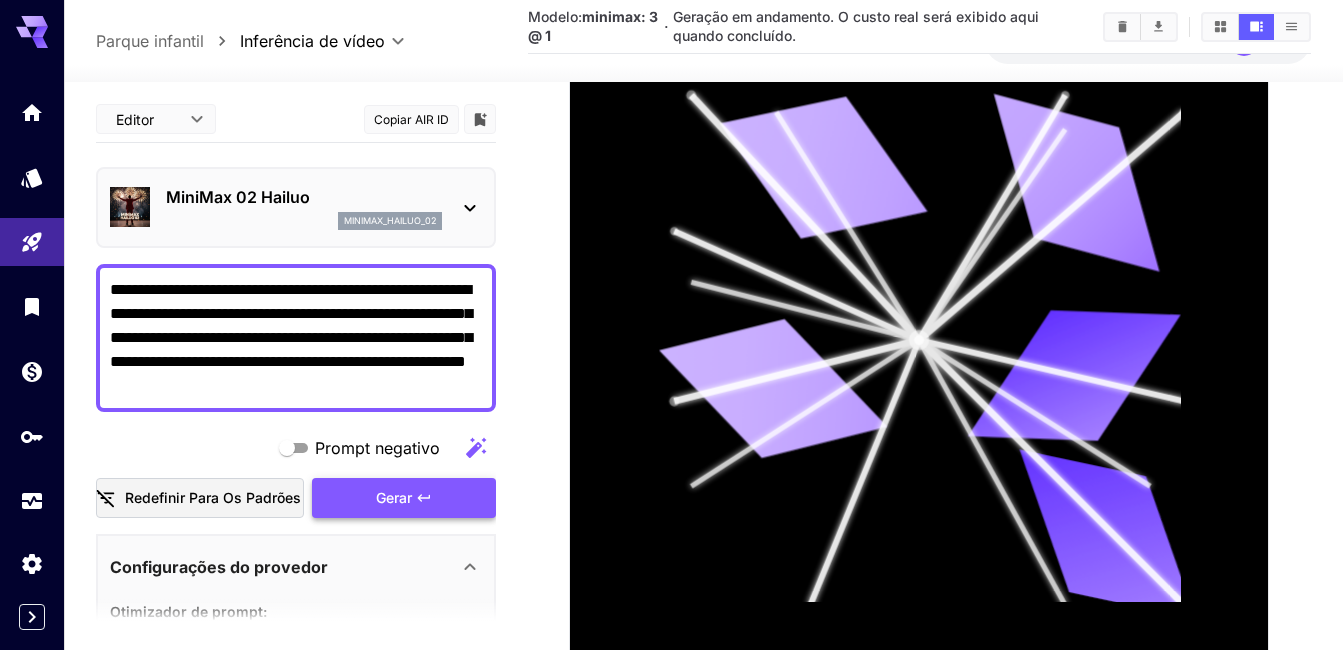 click 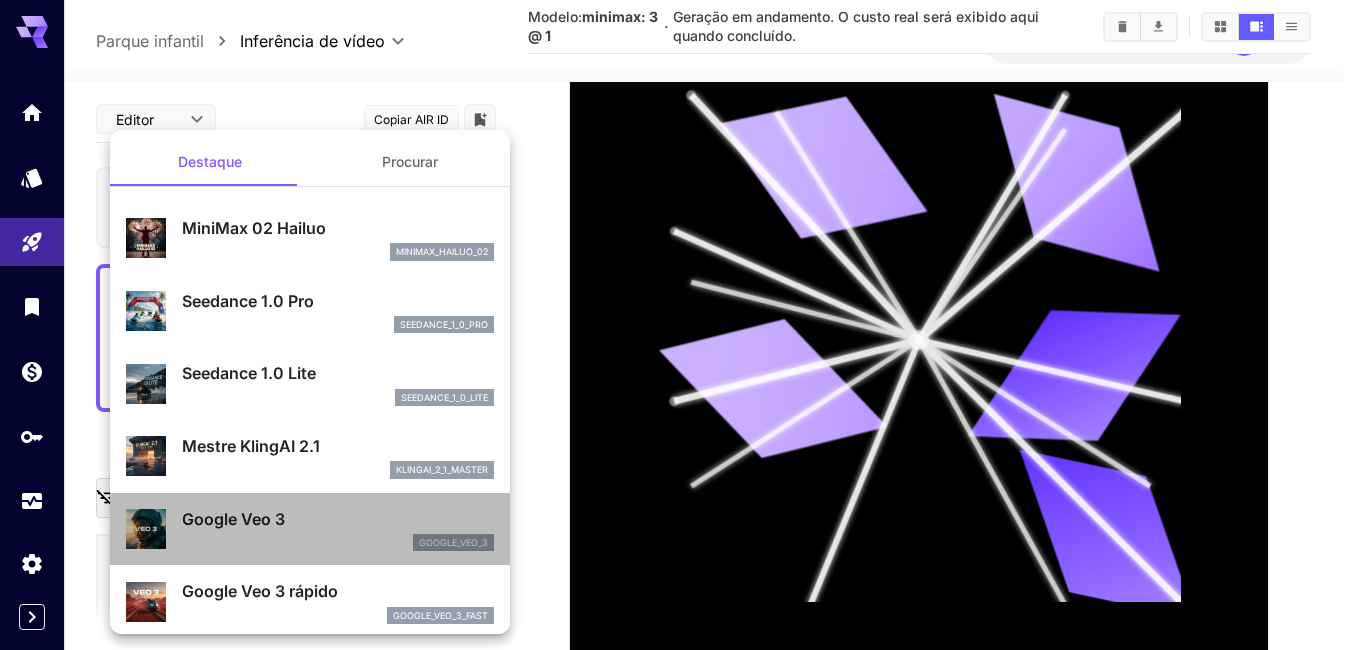 click on "Google Veo 3" at bounding box center (338, 519) 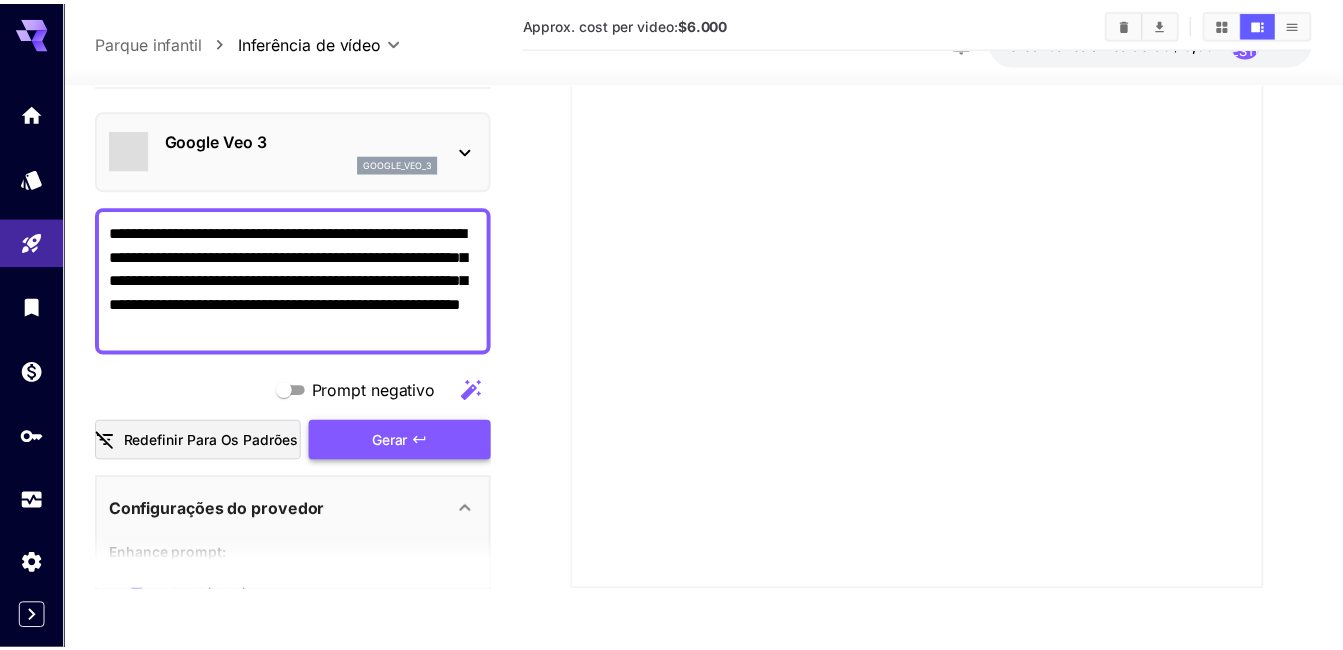 scroll, scrollTop: 439, scrollLeft: 0, axis: vertical 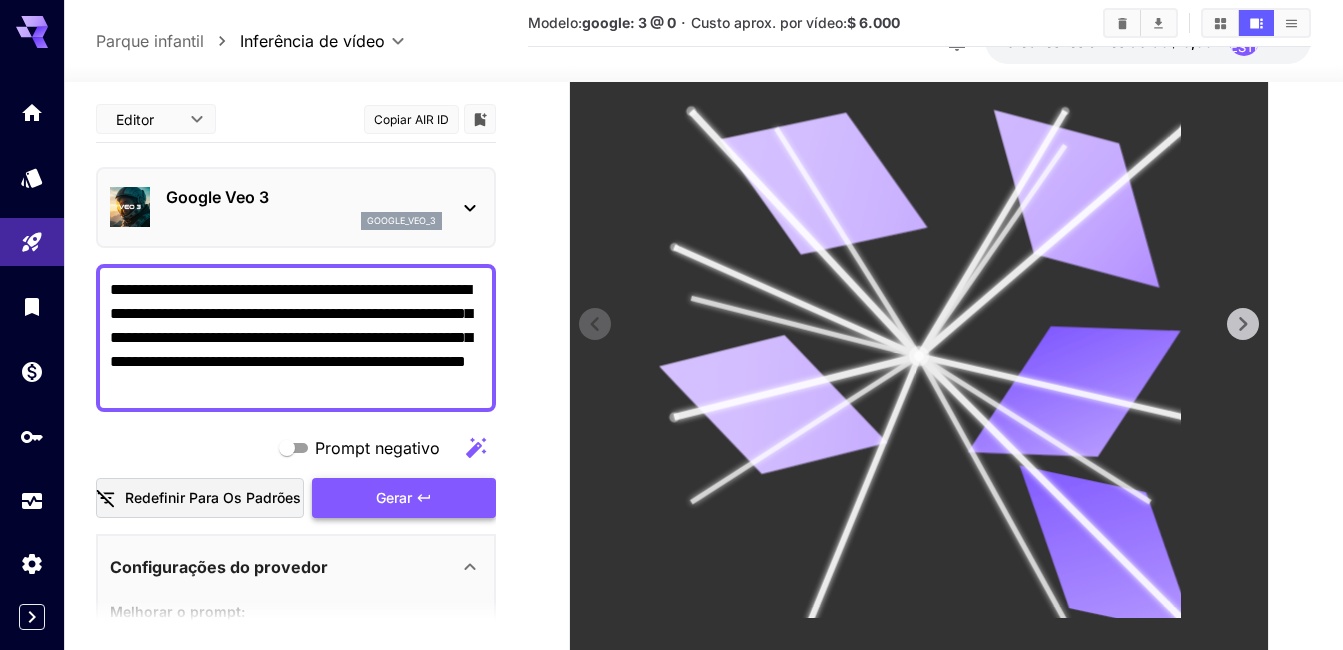 click 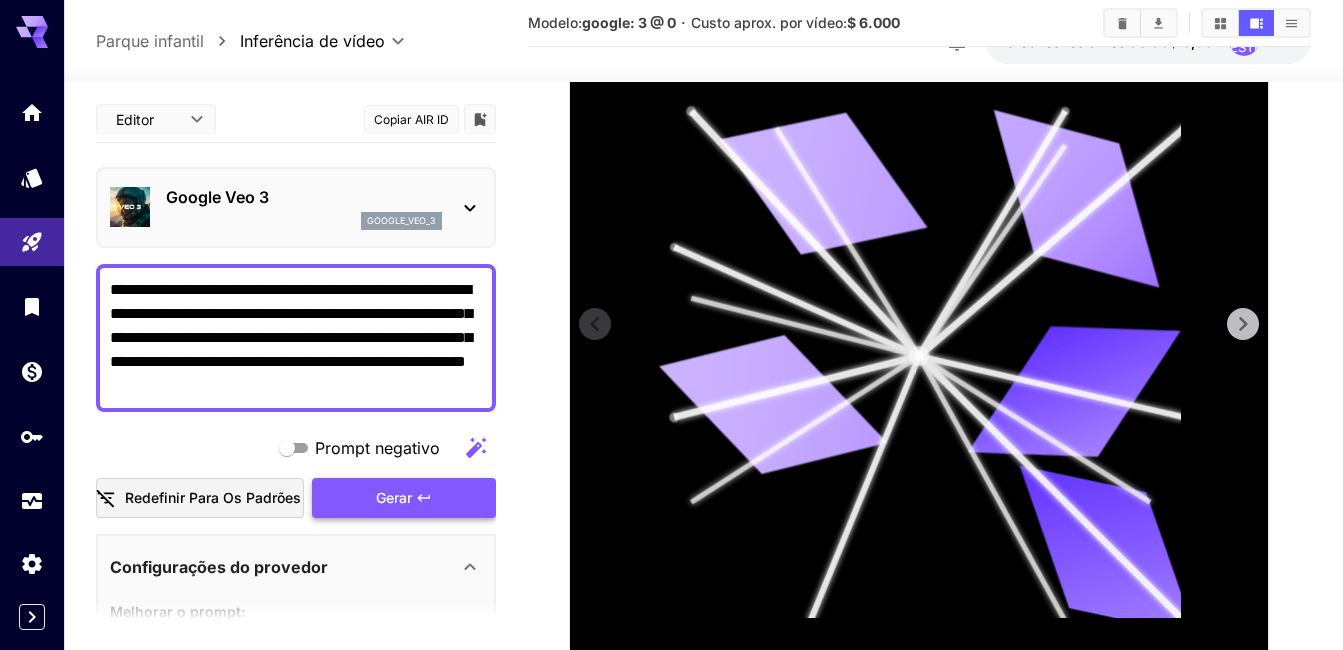 click 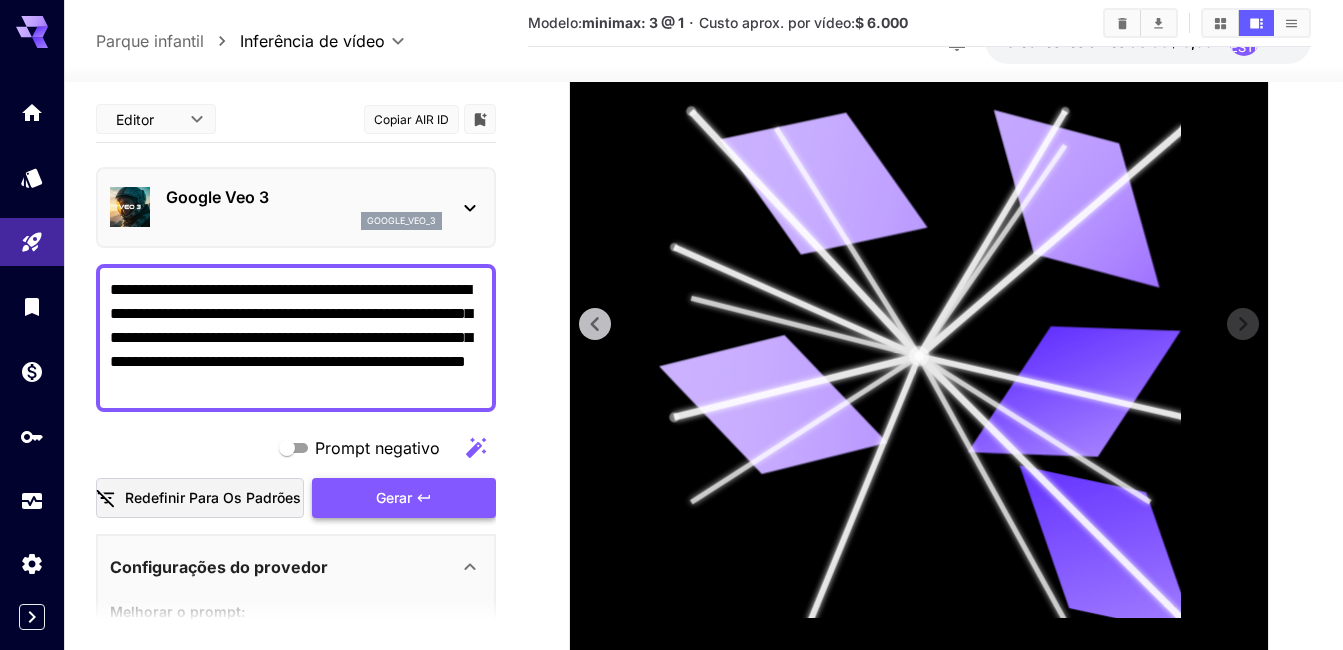 click 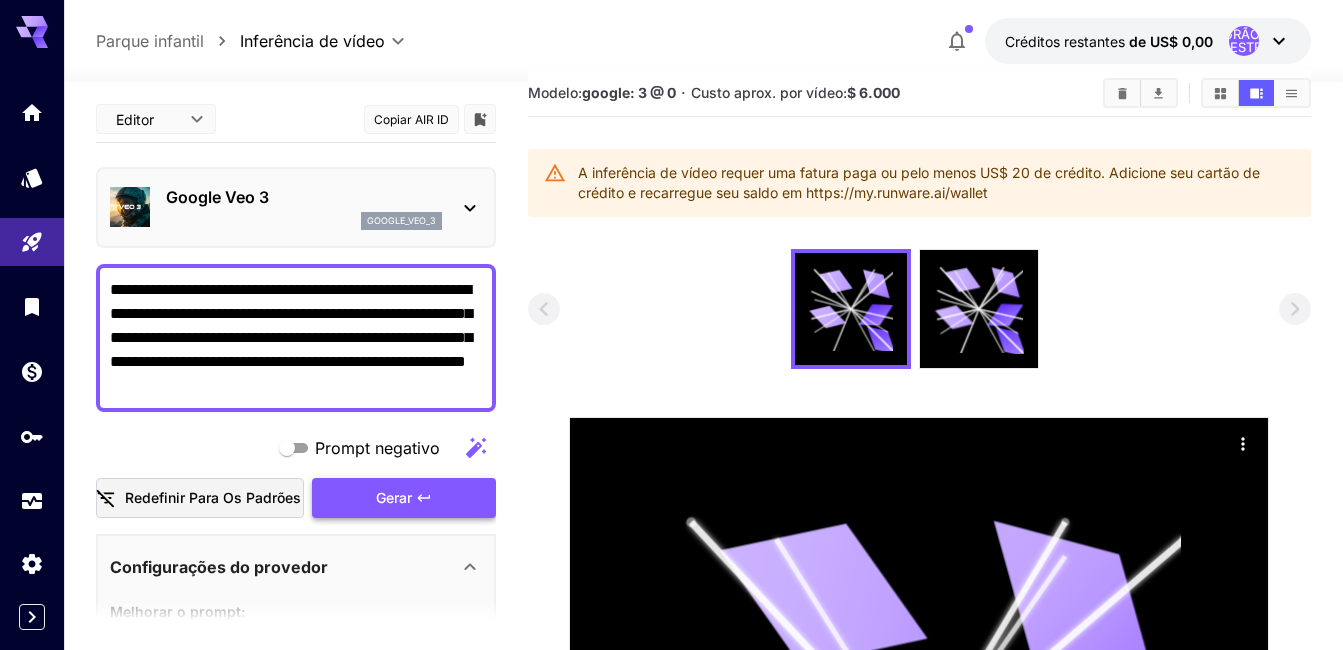 scroll, scrollTop: 0, scrollLeft: 0, axis: both 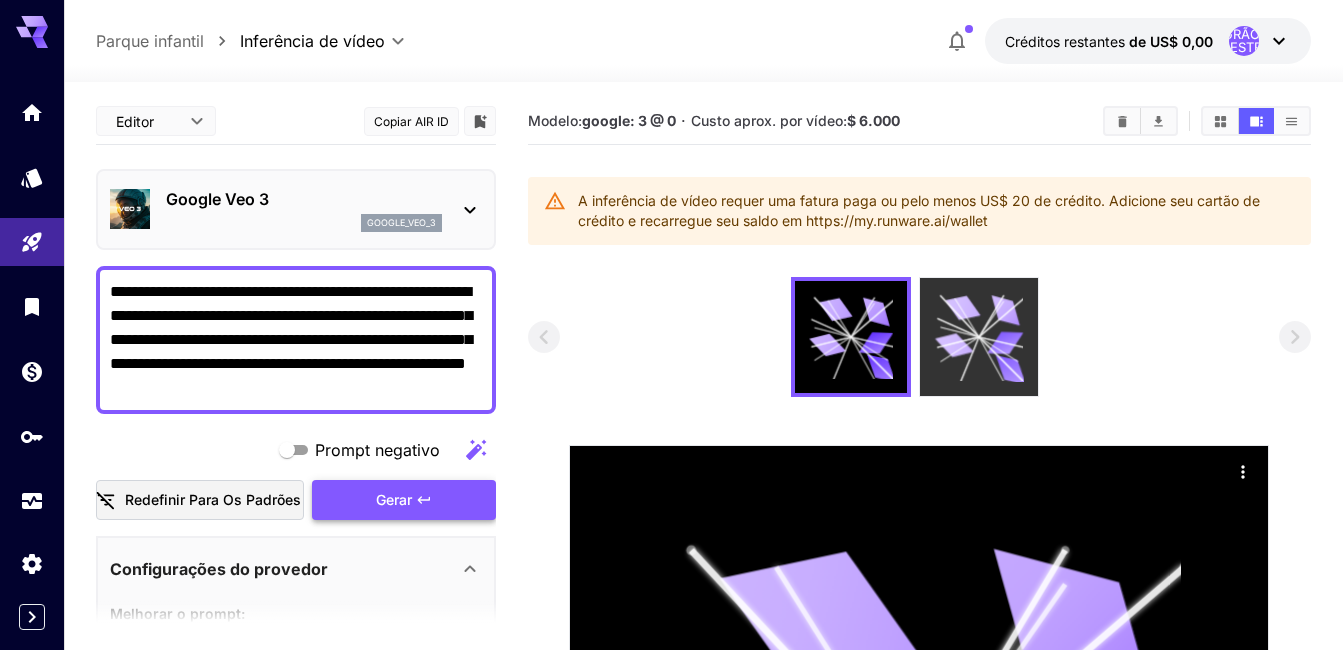 click 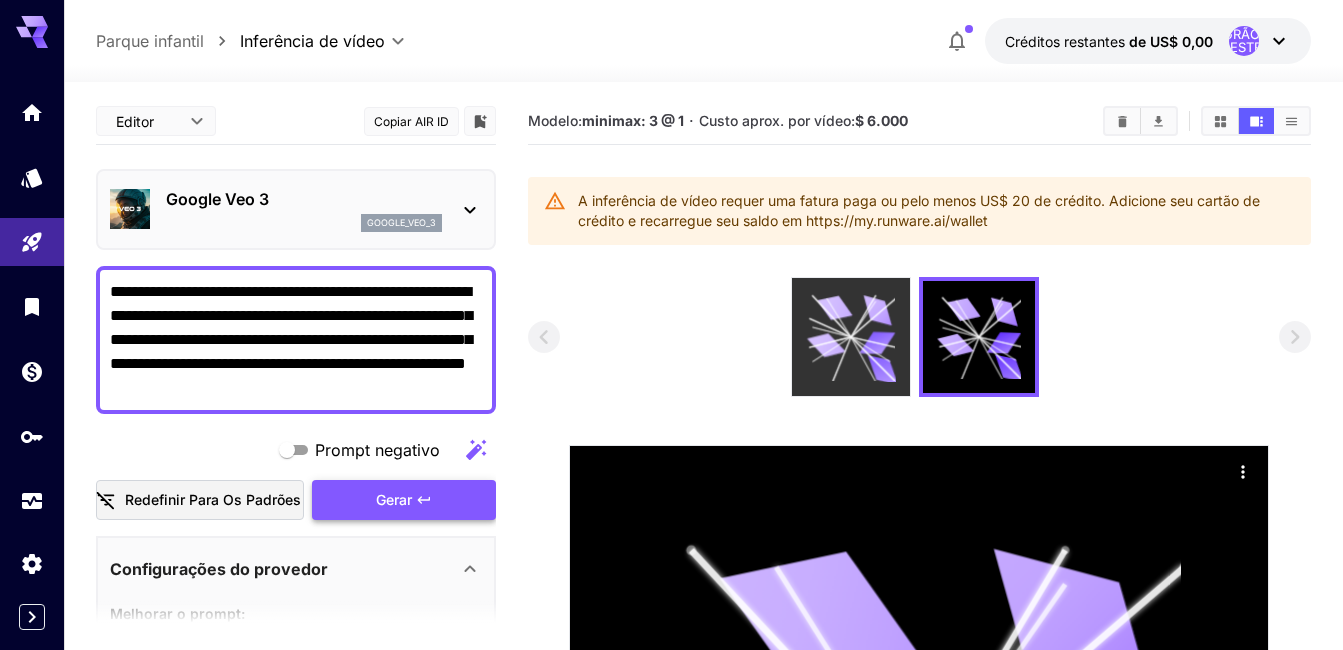 click at bounding box center (851, 337) 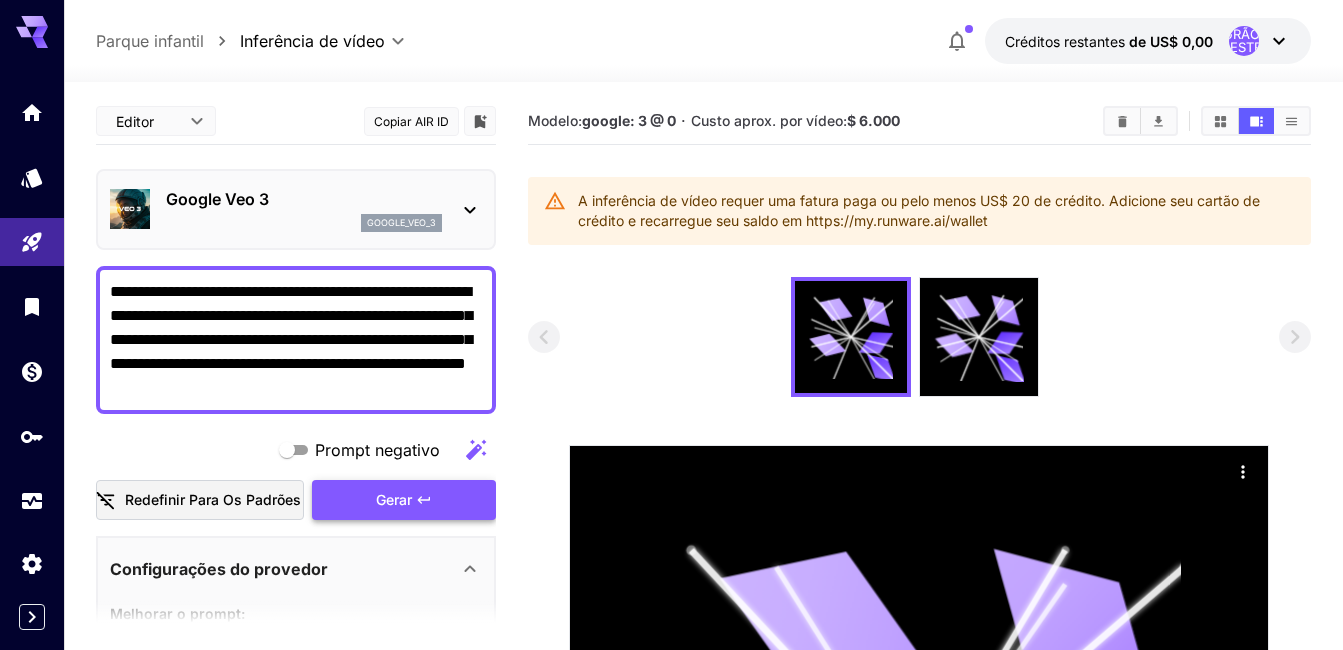 click 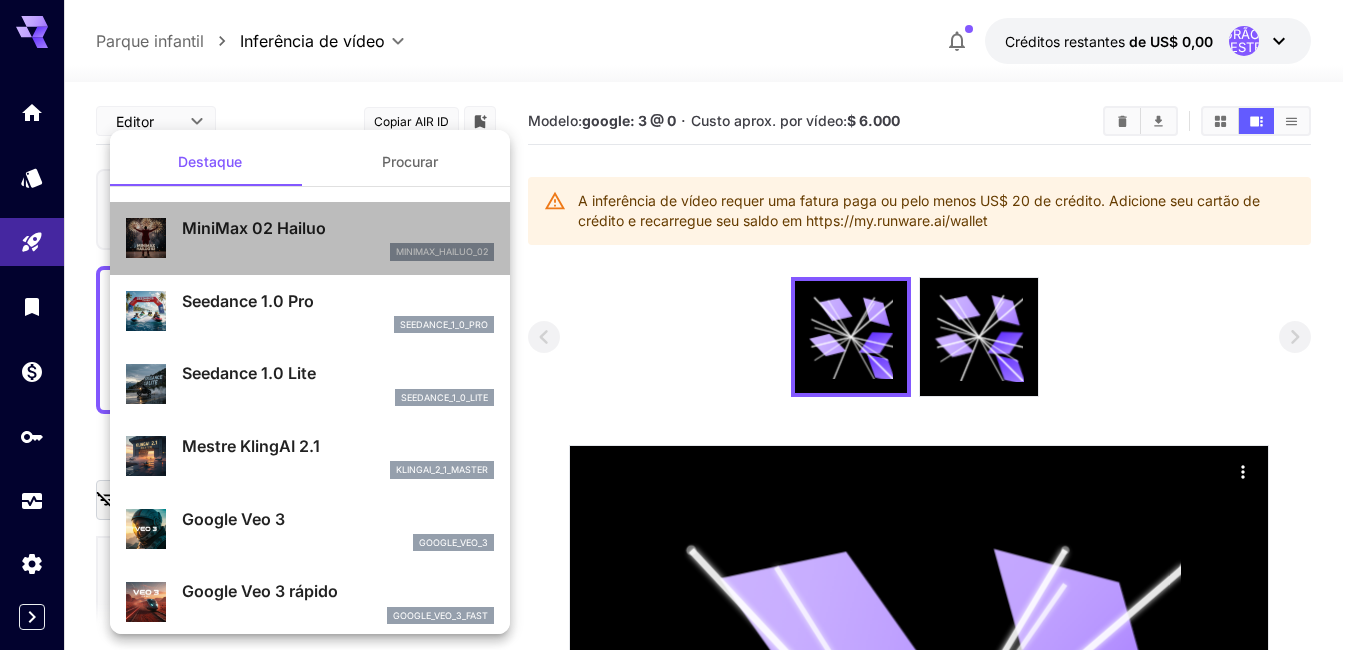 click on "MiniMax 02 Hailuo minimax_hailuo_02" at bounding box center (310, 238) 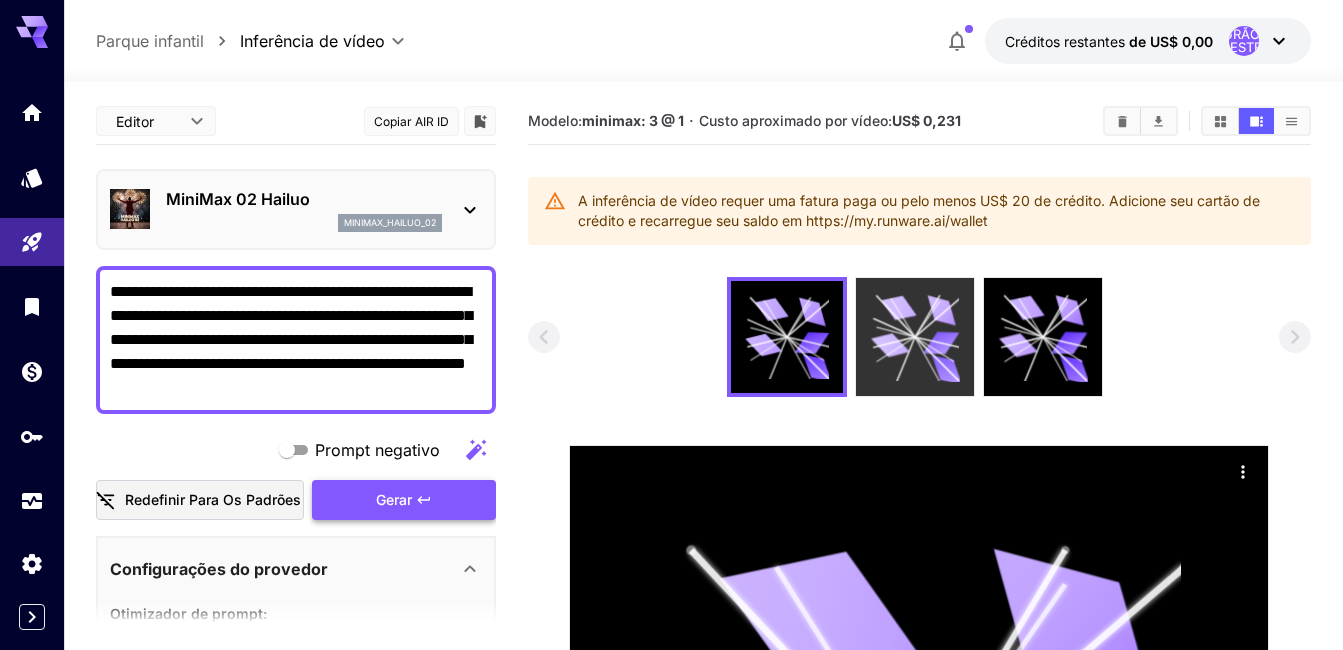 click 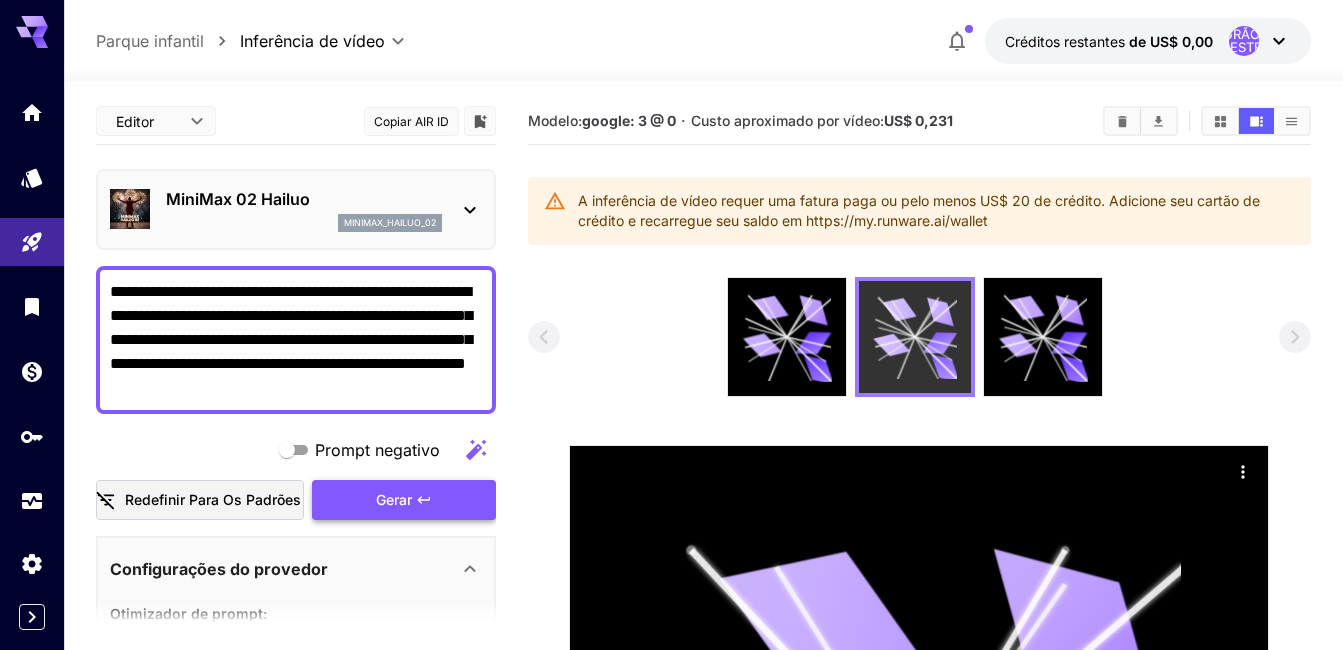click 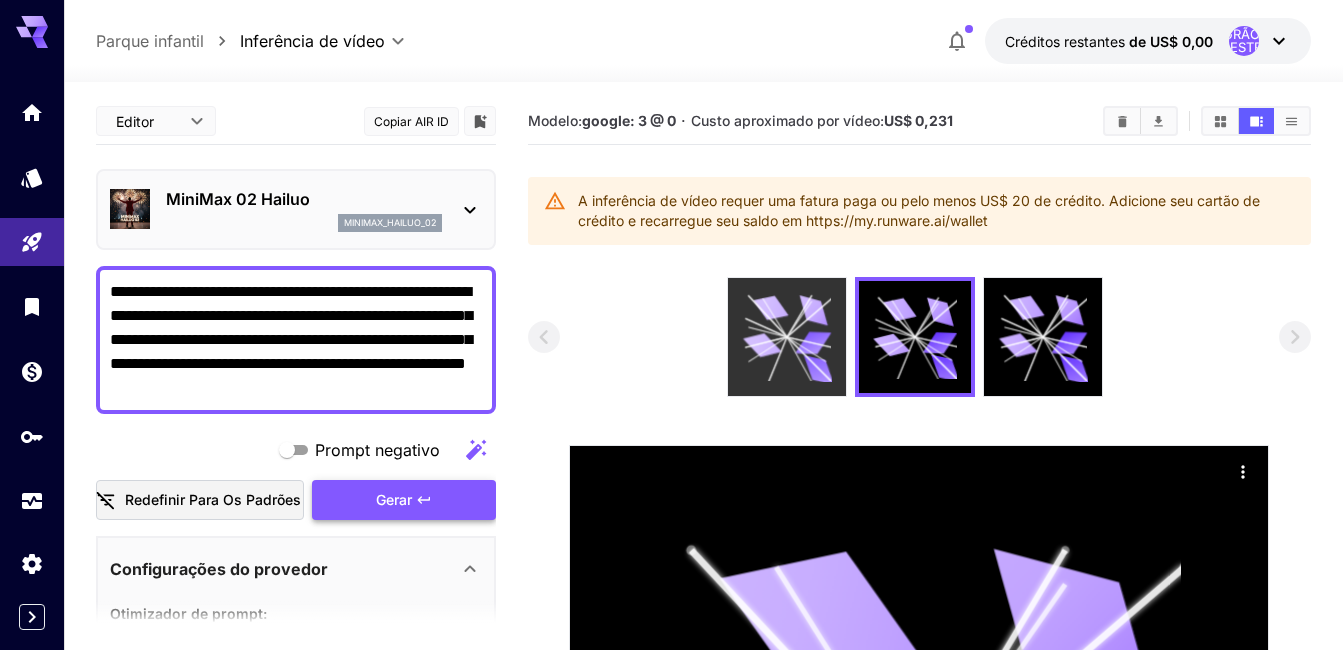 click 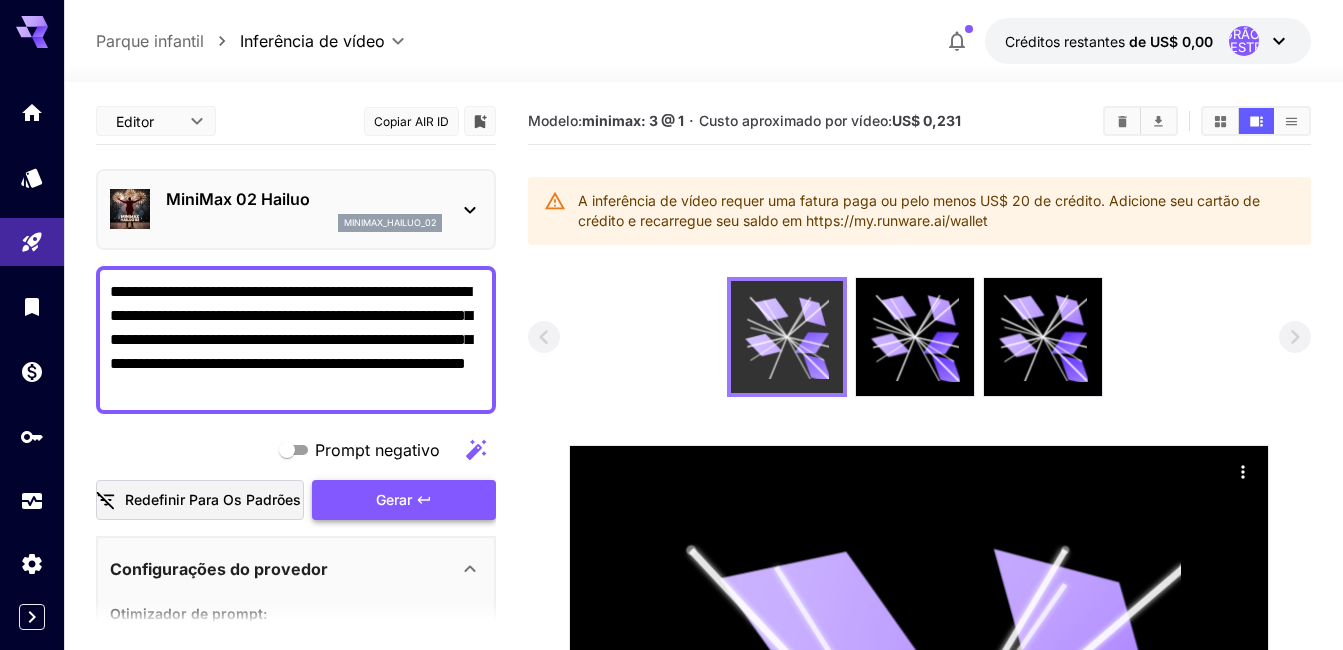 click 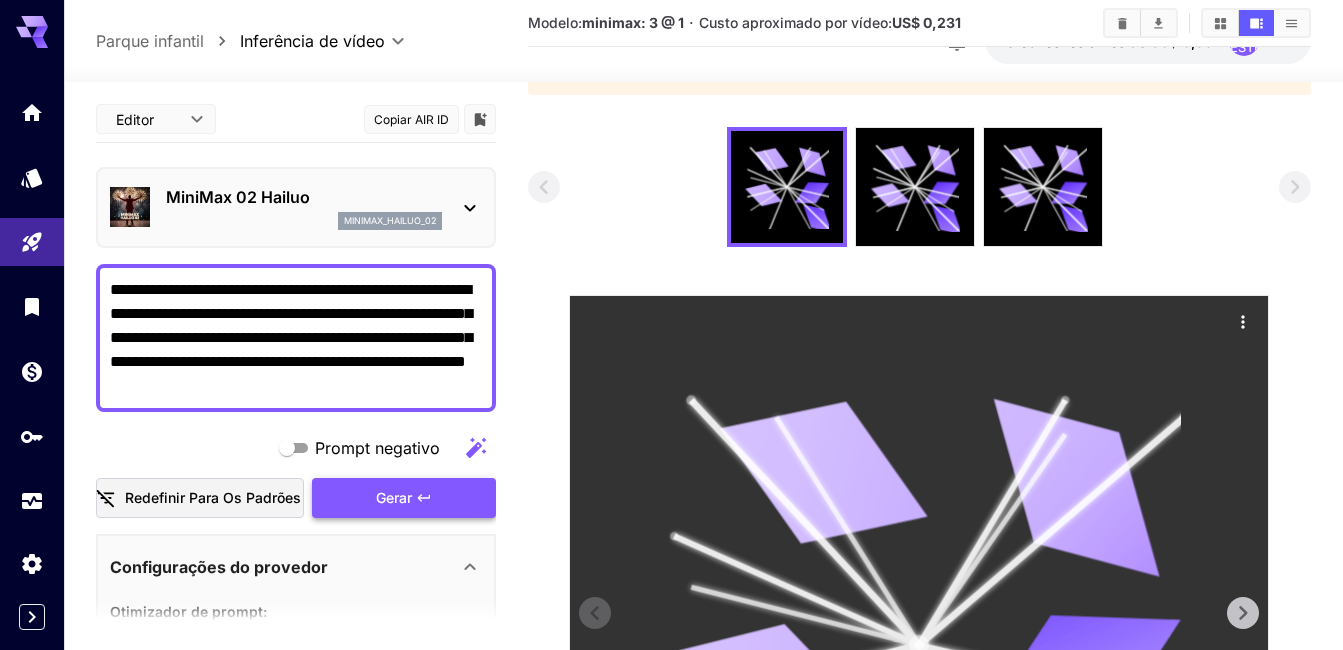 scroll, scrollTop: 300, scrollLeft: 0, axis: vertical 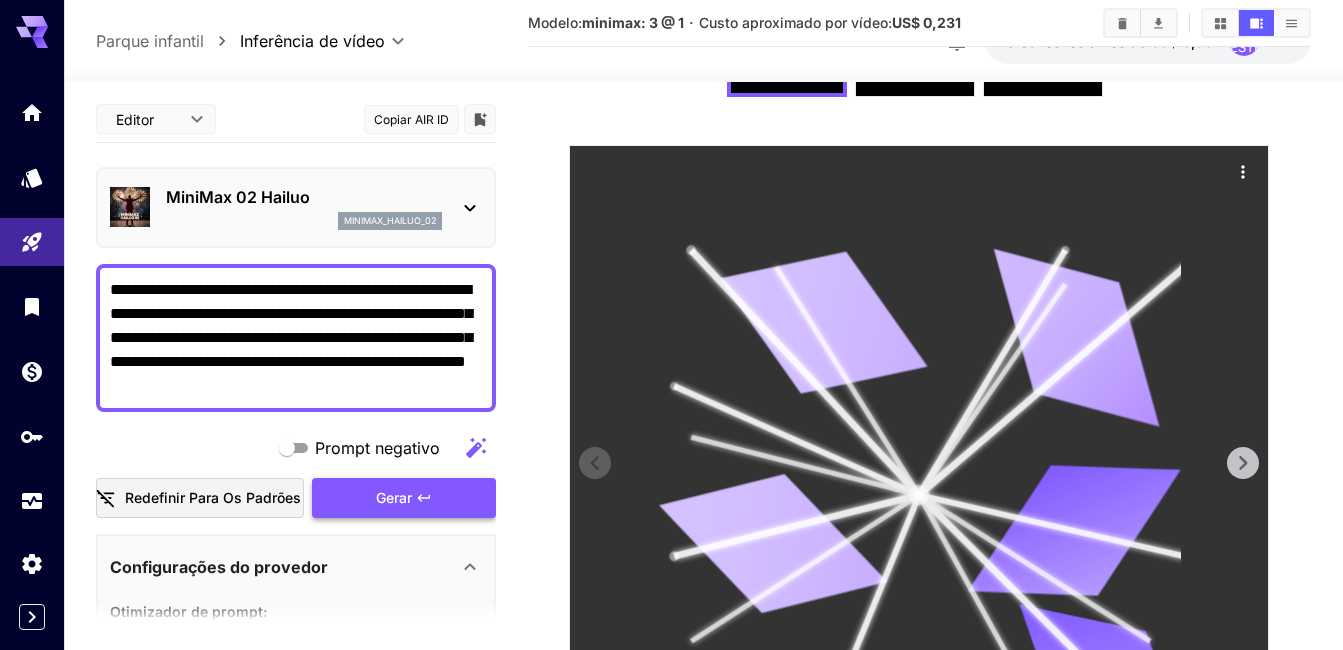 click 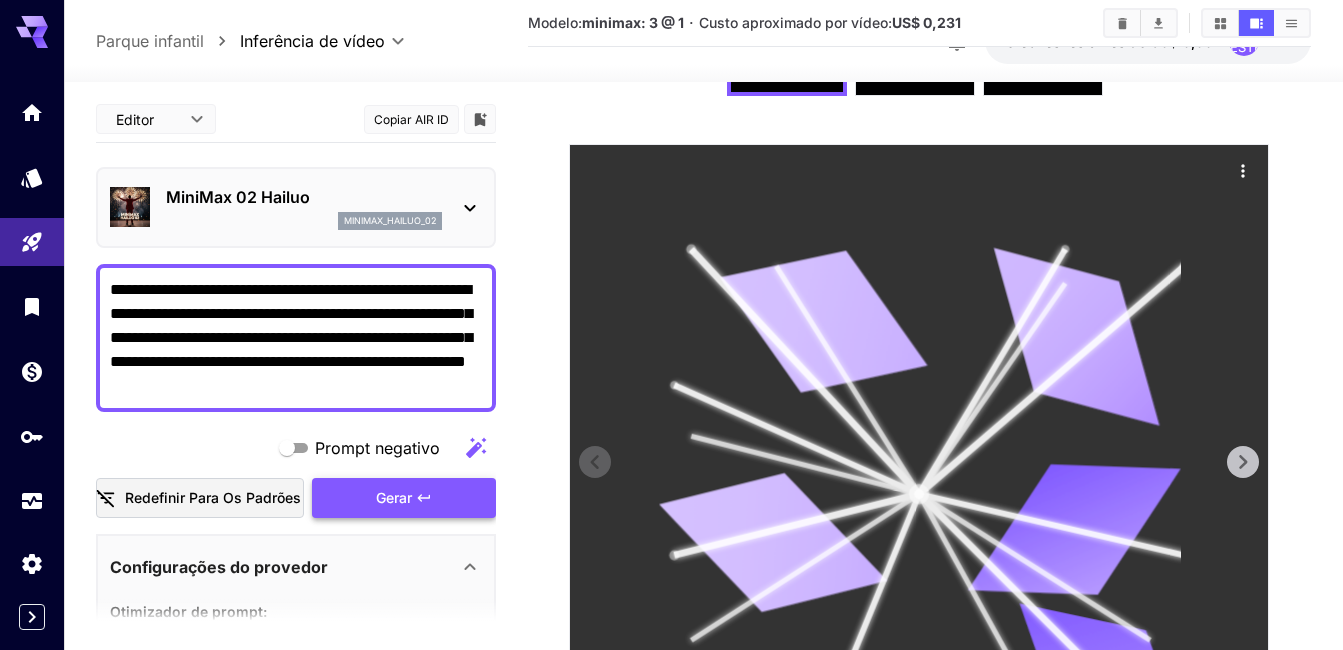 scroll, scrollTop: 55, scrollLeft: 0, axis: vertical 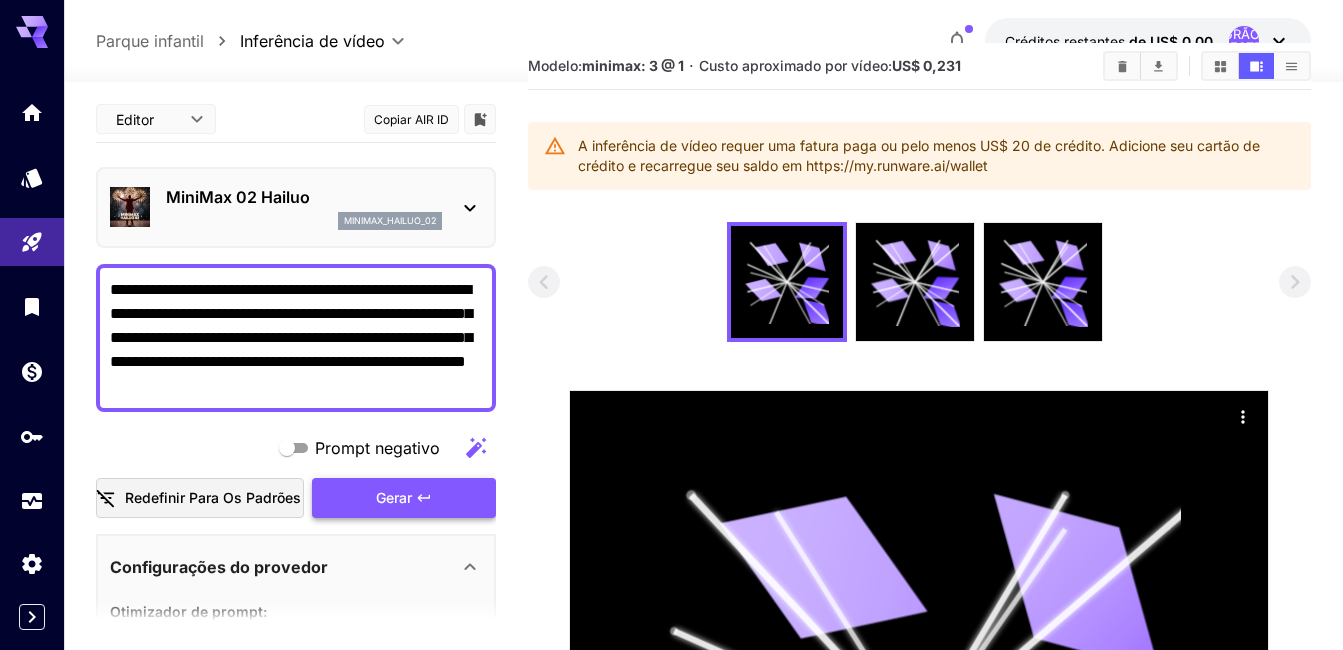 drag, startPoint x: 909, startPoint y: 276, endPoint x: 599, endPoint y: 357, distance: 320.40756 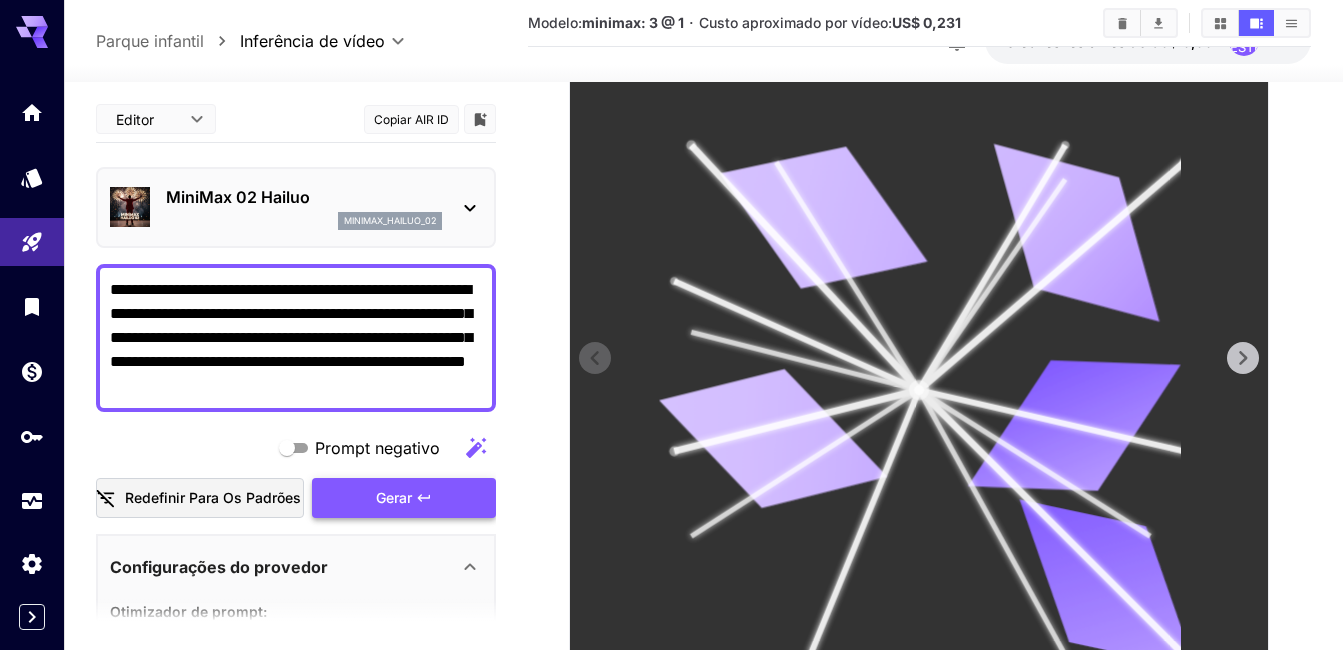 scroll, scrollTop: 555, scrollLeft: 0, axis: vertical 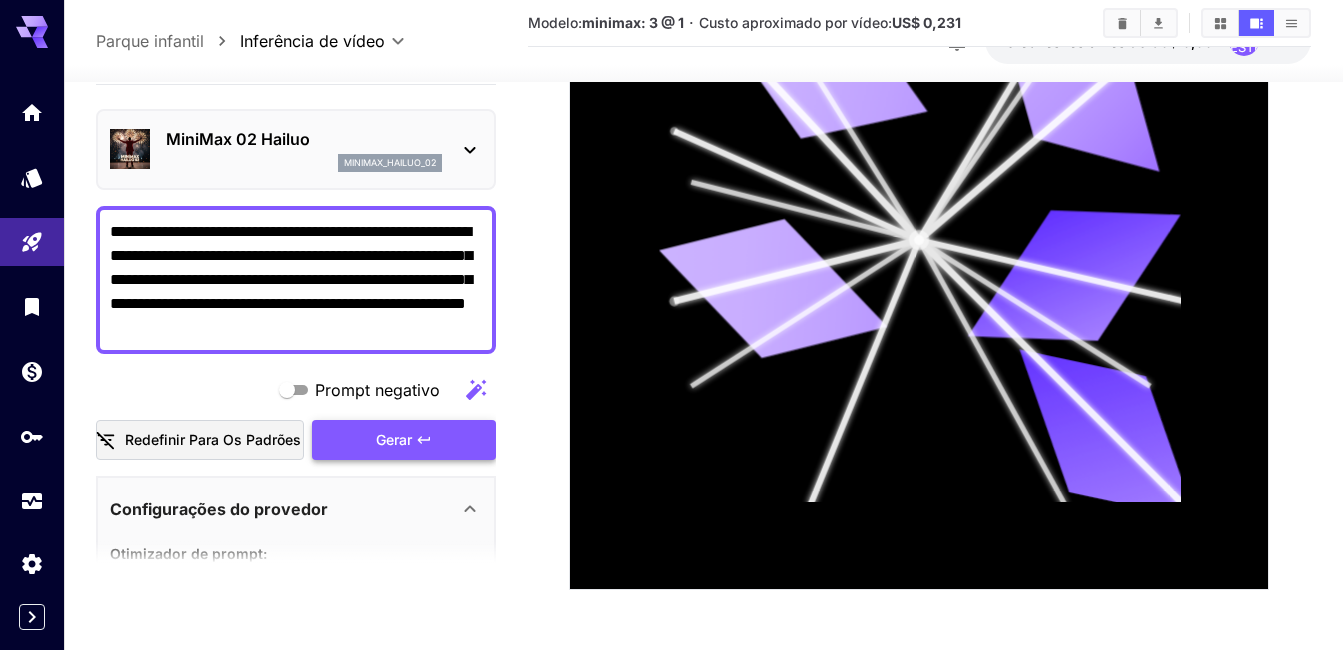 drag, startPoint x: 653, startPoint y: 454, endPoint x: 536, endPoint y: 459, distance: 117.10679 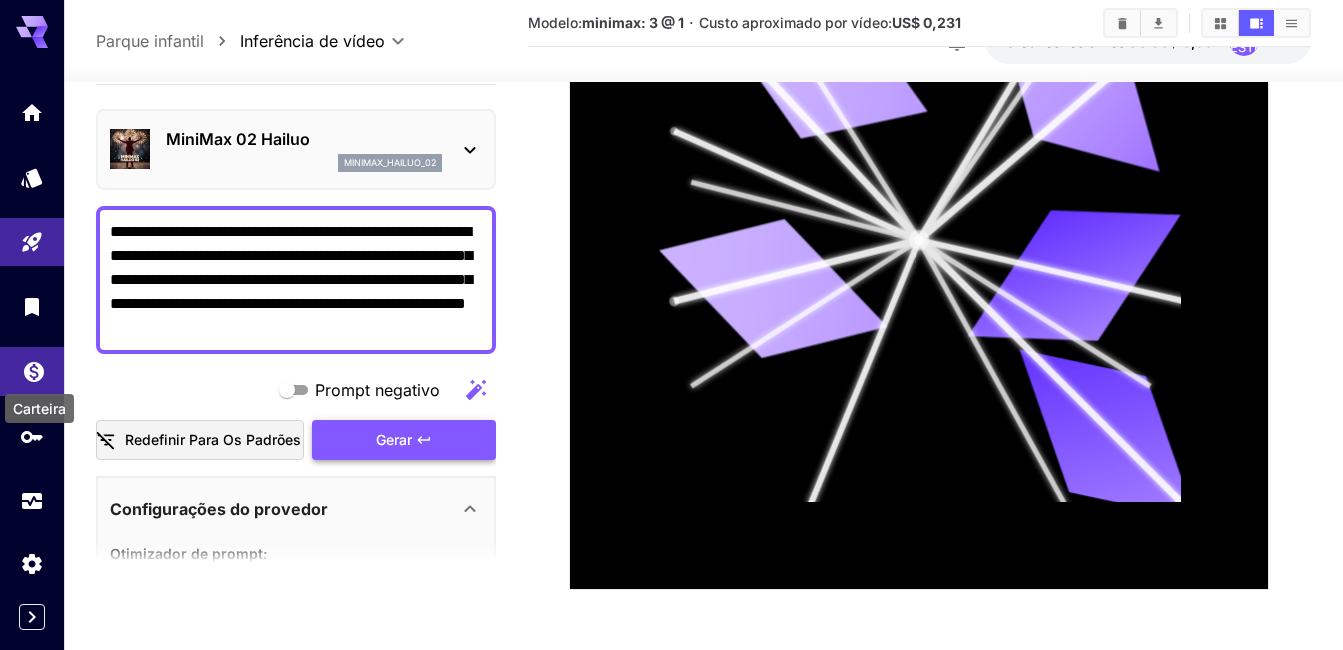 click 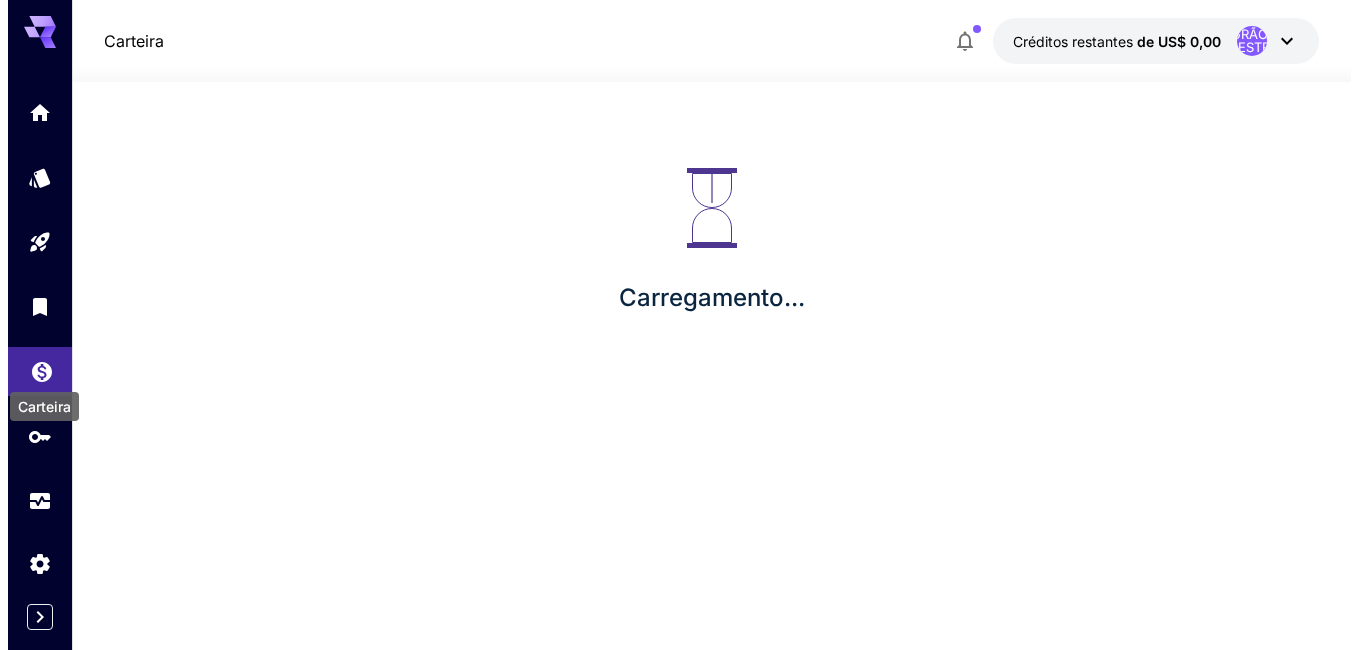 scroll, scrollTop: 0, scrollLeft: 0, axis: both 